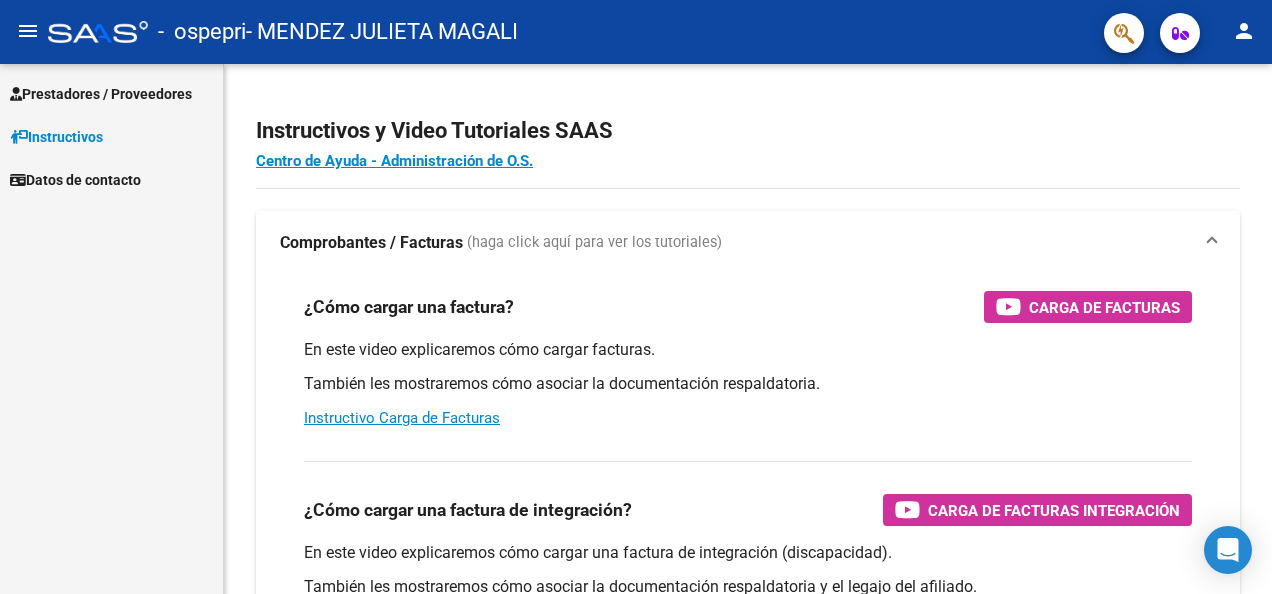 scroll, scrollTop: 0, scrollLeft: 0, axis: both 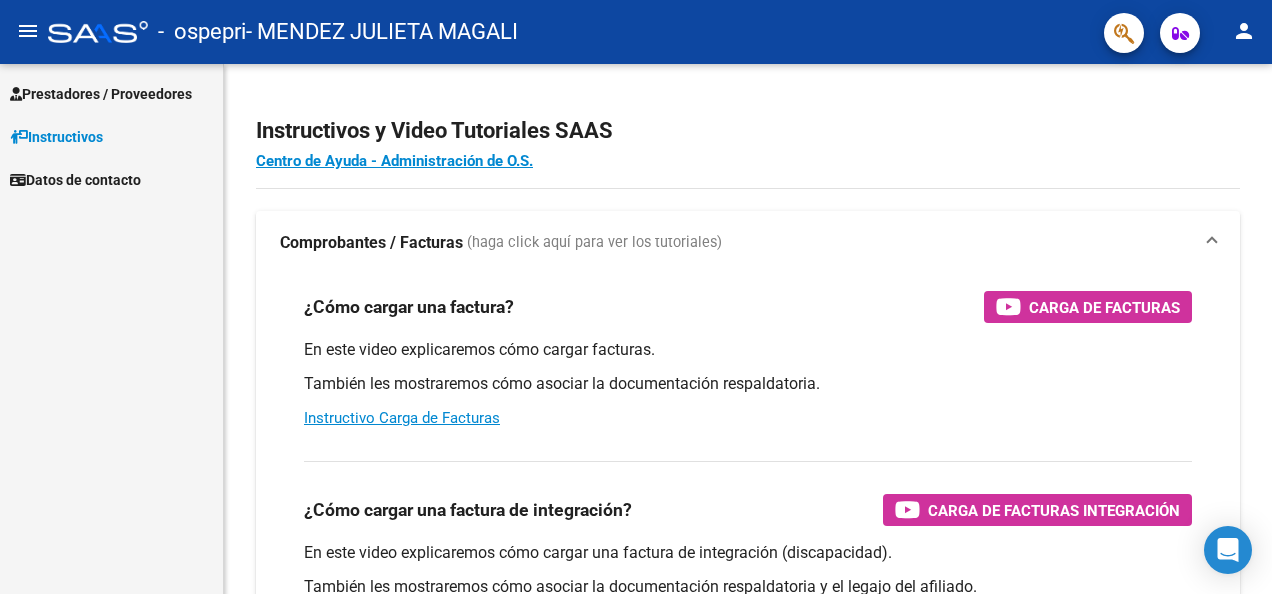 click on "Prestadores / Proveedores" at bounding box center (101, 94) 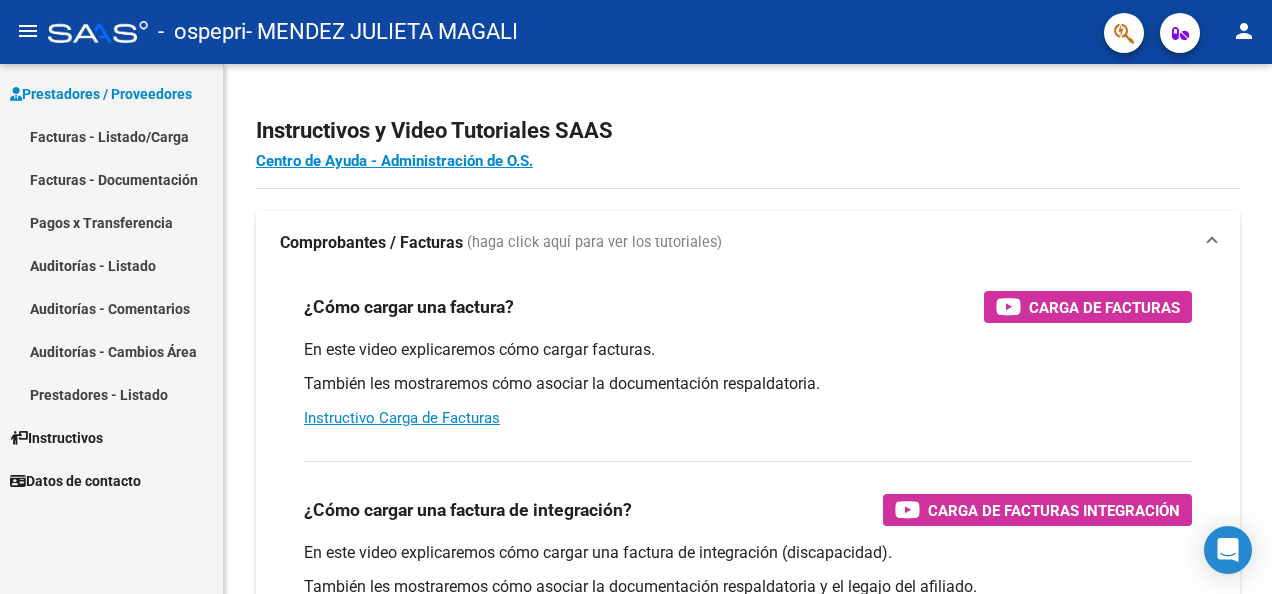 click on "Facturas - Listado/Carga" at bounding box center (111, 136) 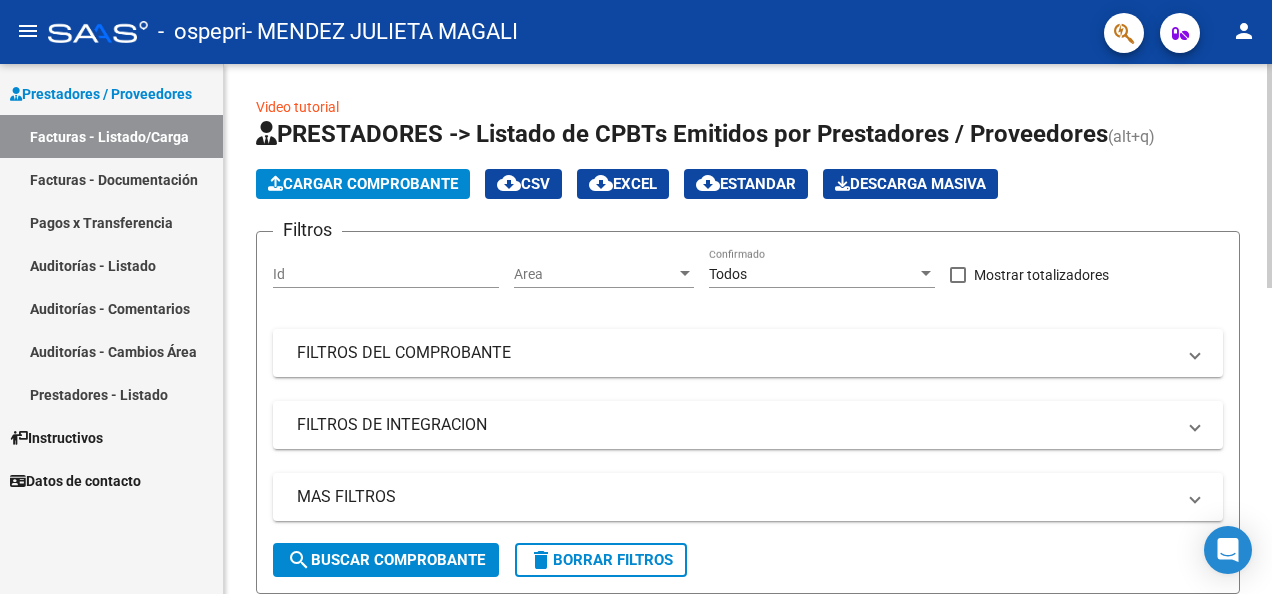 click on "Cargar Comprobante" 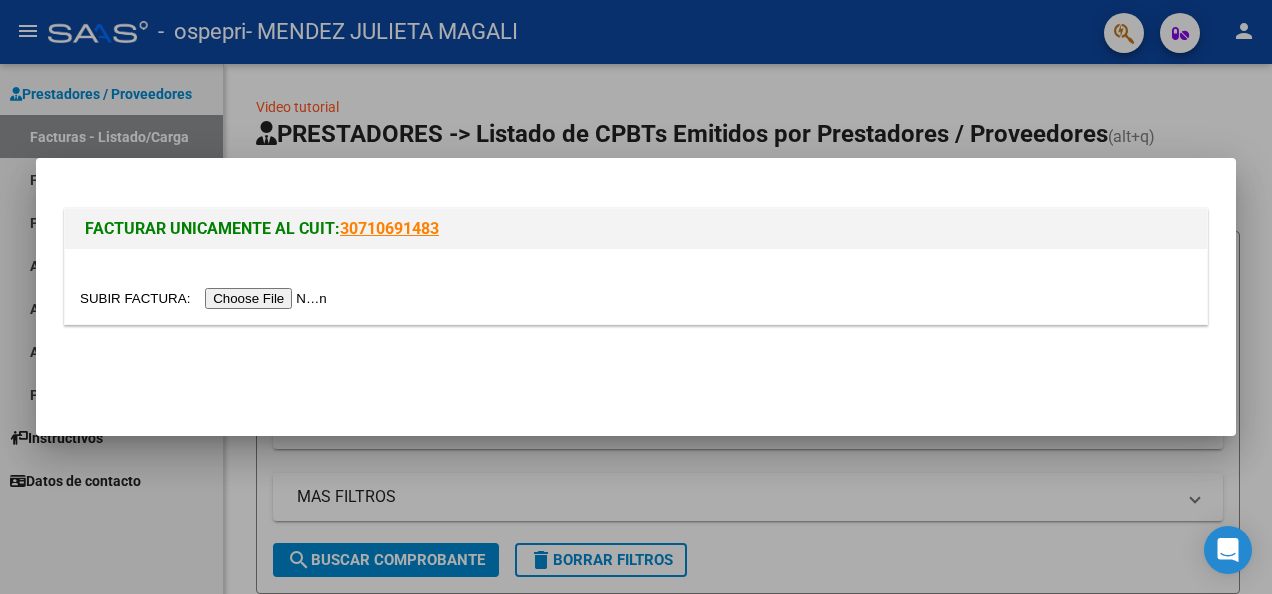 click at bounding box center (206, 298) 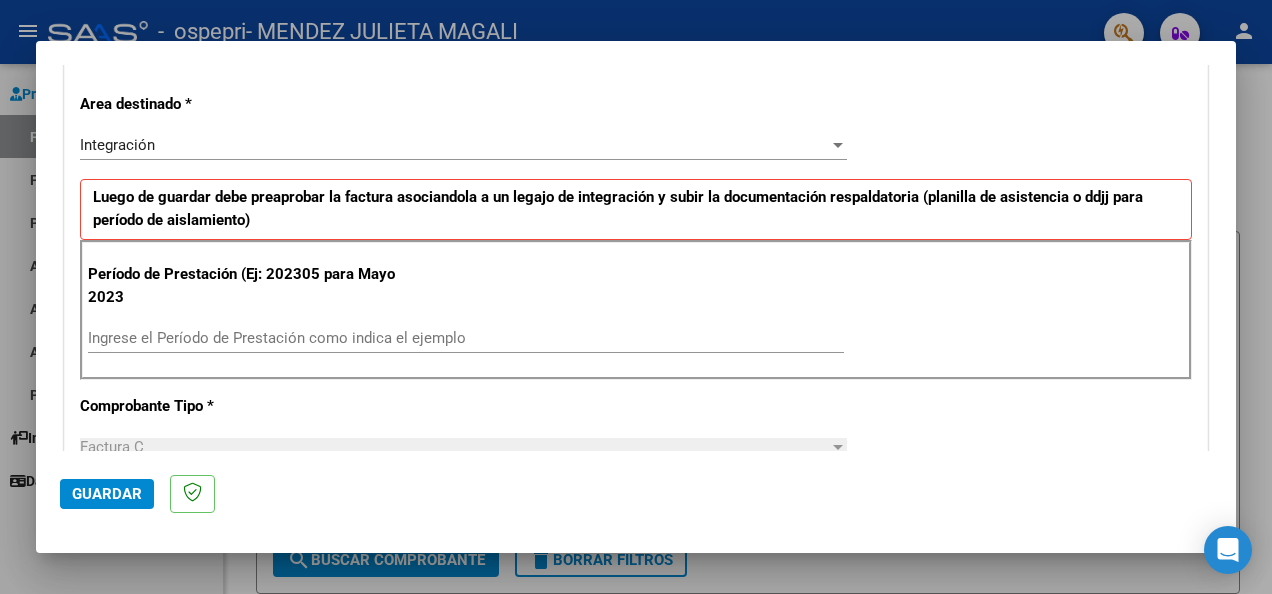 scroll, scrollTop: 416, scrollLeft: 0, axis: vertical 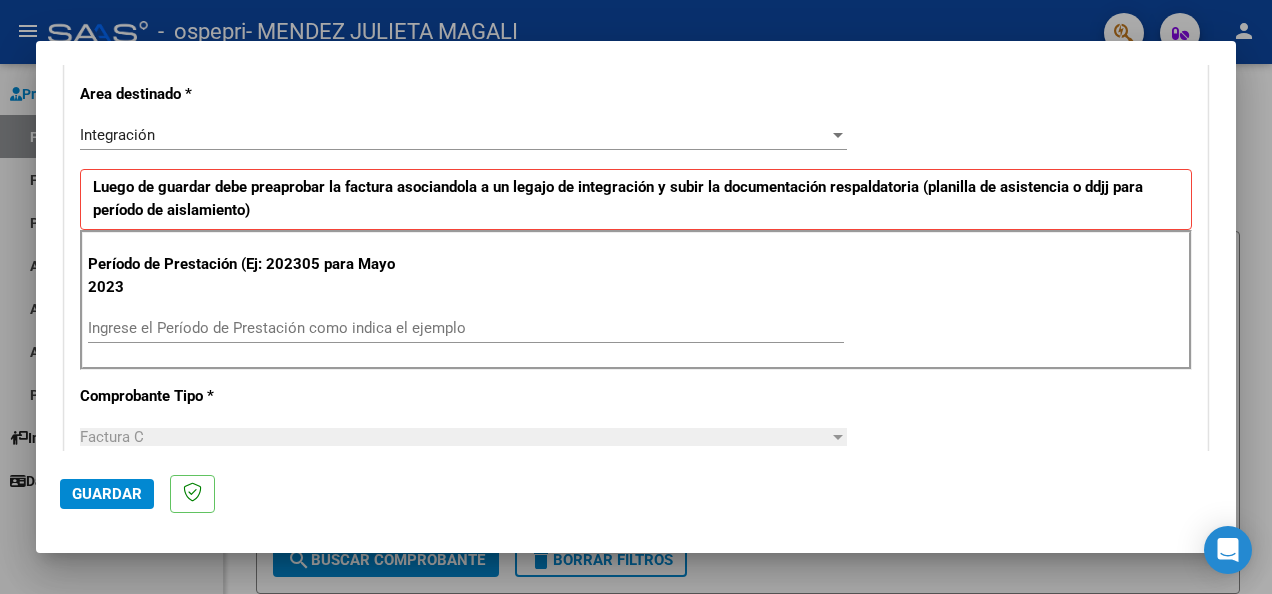 click on "Ingrese el Período de Prestación como indica el ejemplo" at bounding box center (466, 328) 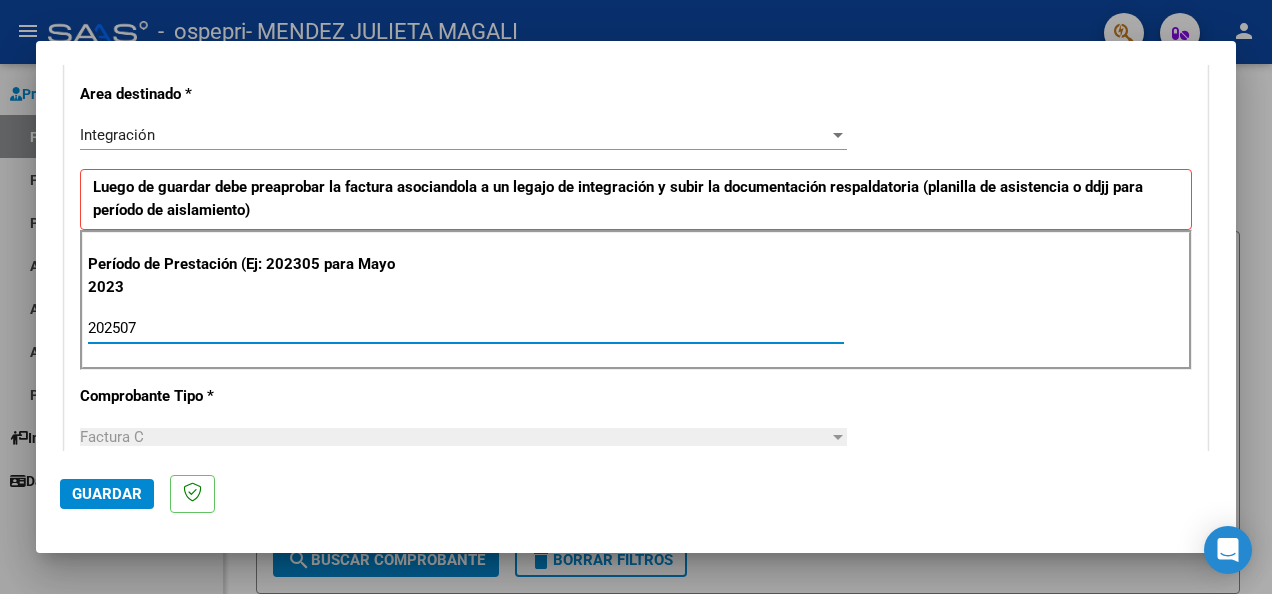 type on "202507" 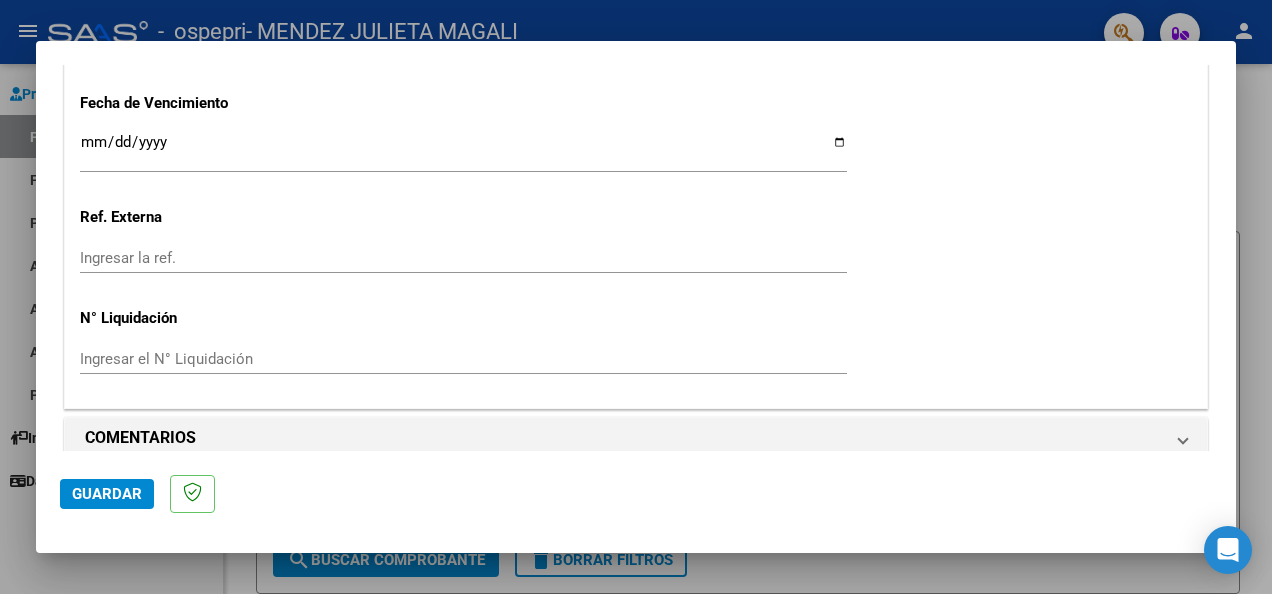 scroll, scrollTop: 1392, scrollLeft: 0, axis: vertical 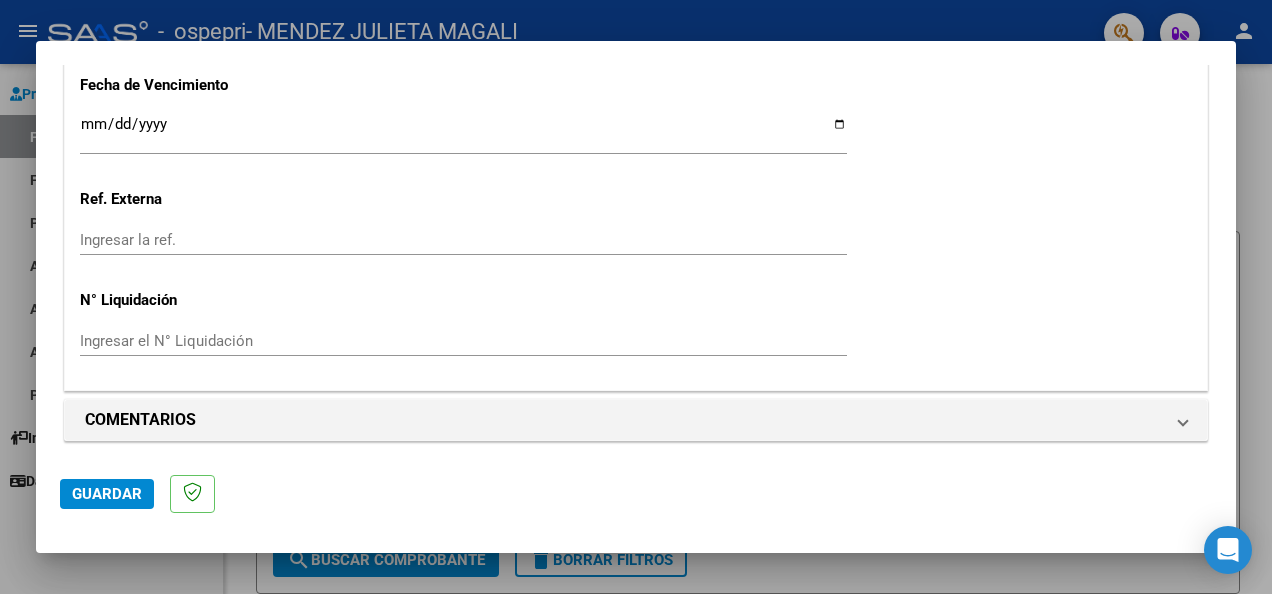 click on "Guardar" 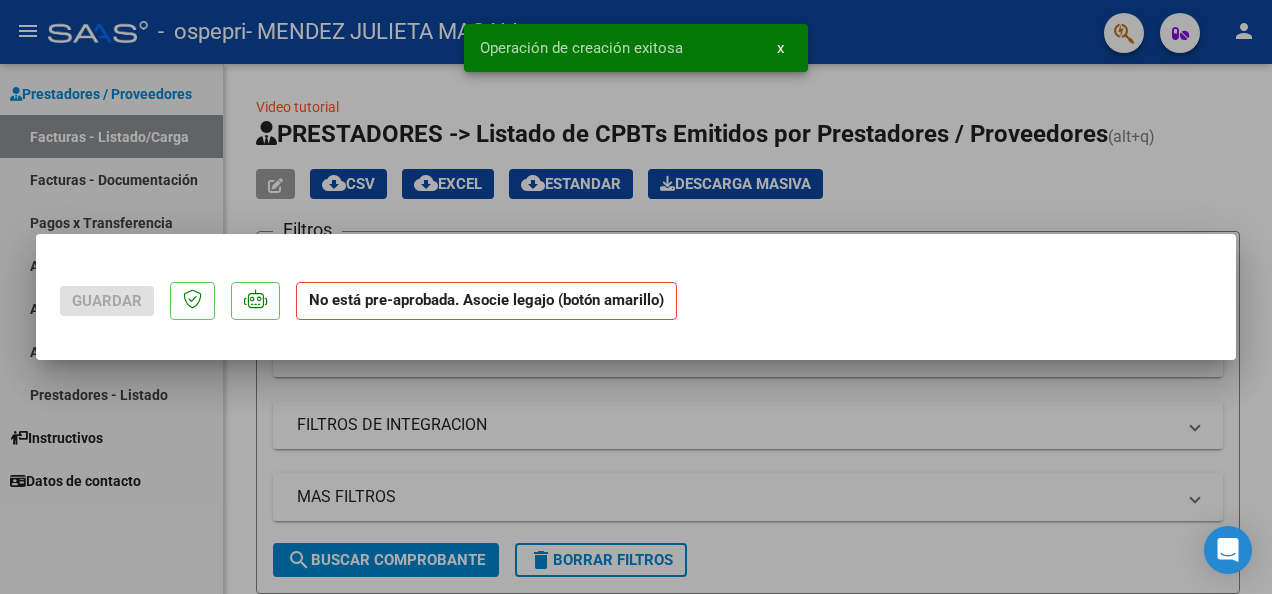 scroll, scrollTop: 0, scrollLeft: 0, axis: both 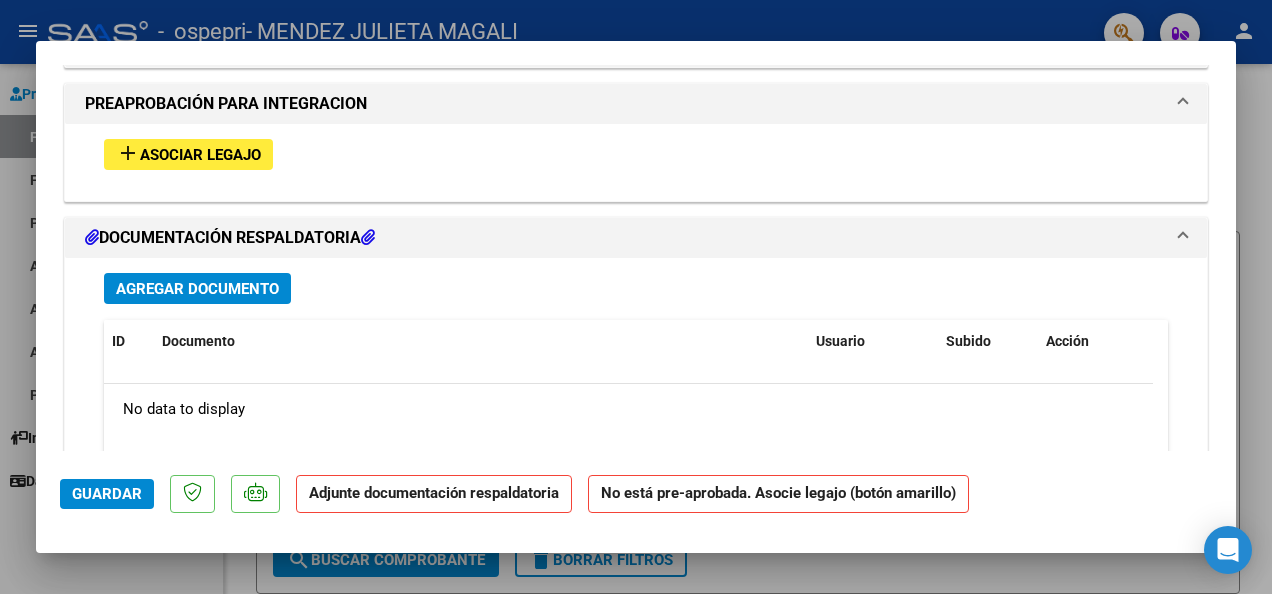 click on "Asociar Legajo" at bounding box center (200, 155) 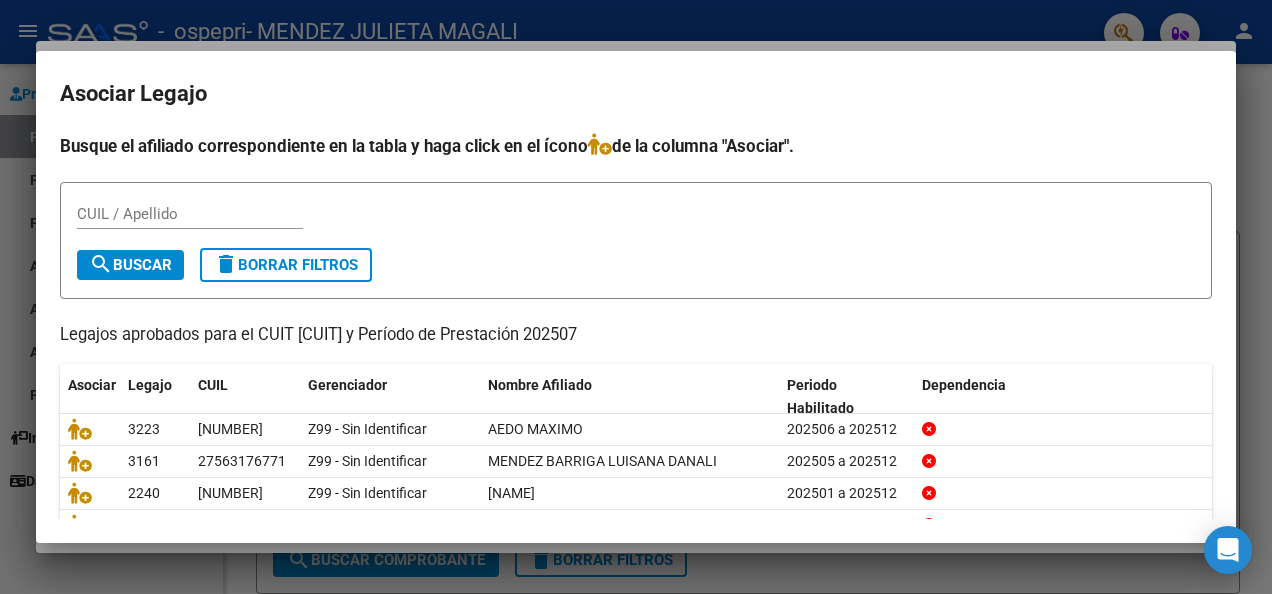 scroll, scrollTop: 92, scrollLeft: 0, axis: vertical 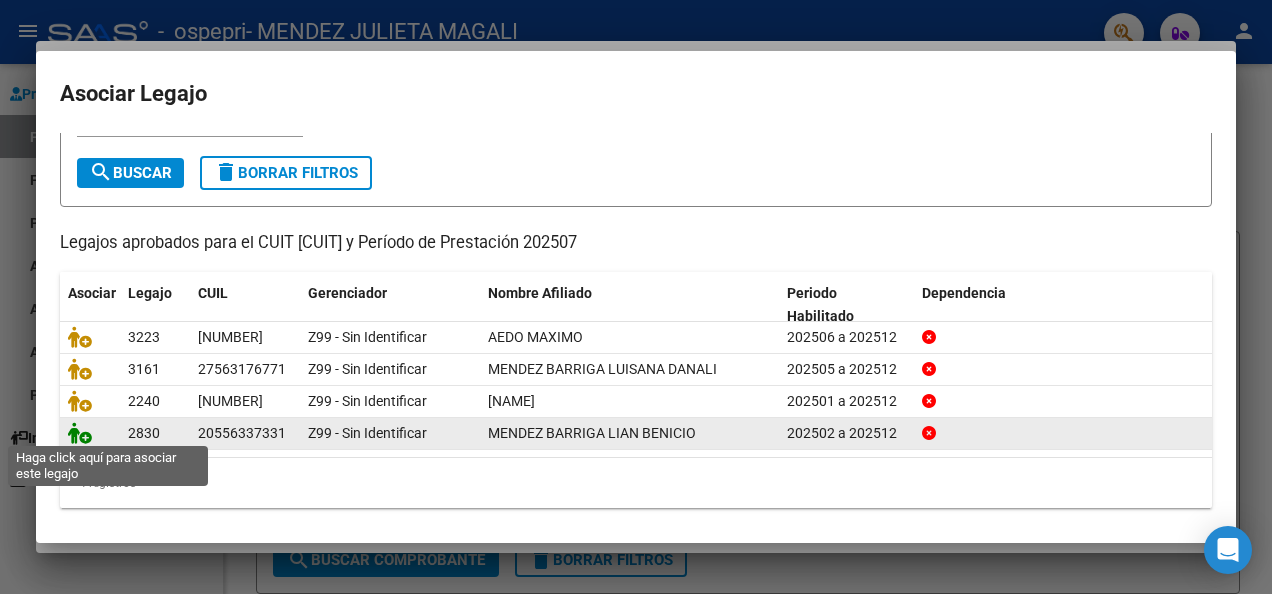 click 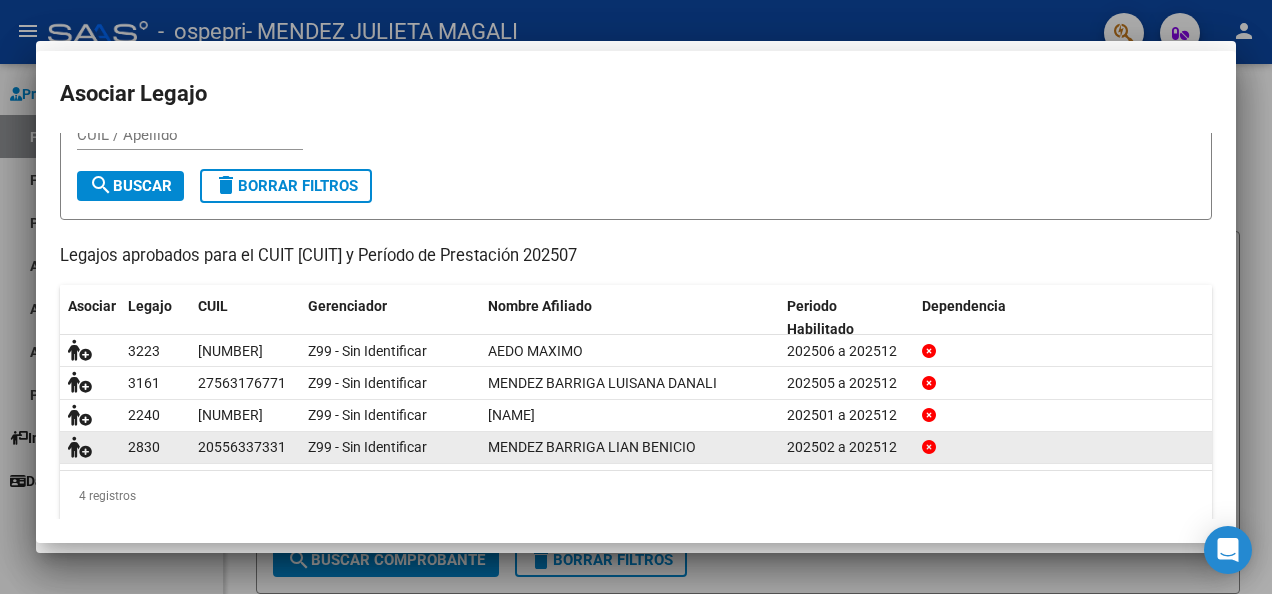 scroll, scrollTop: 1833, scrollLeft: 0, axis: vertical 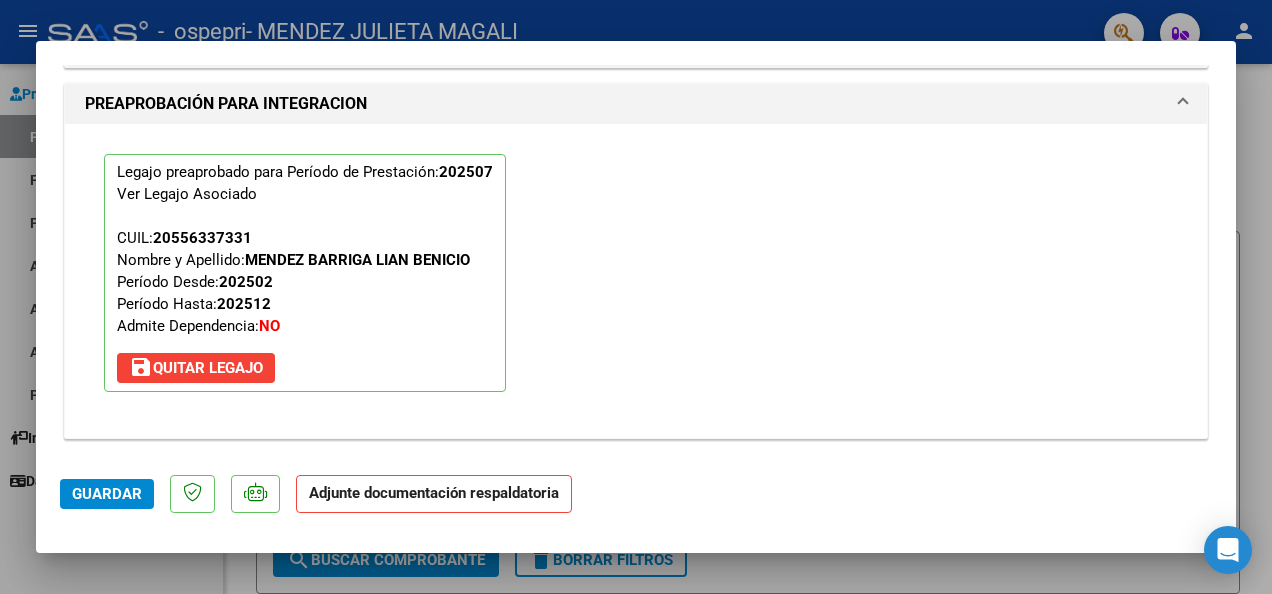click on "Adjunte documentación respaldatoria" 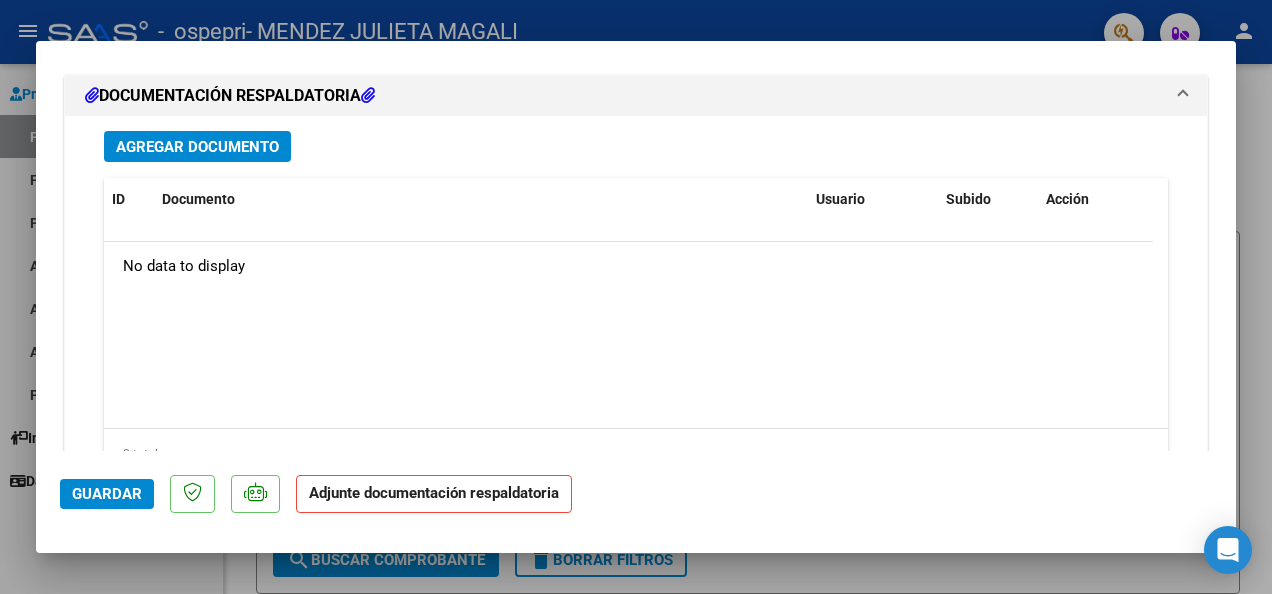 scroll, scrollTop: 2181, scrollLeft: 0, axis: vertical 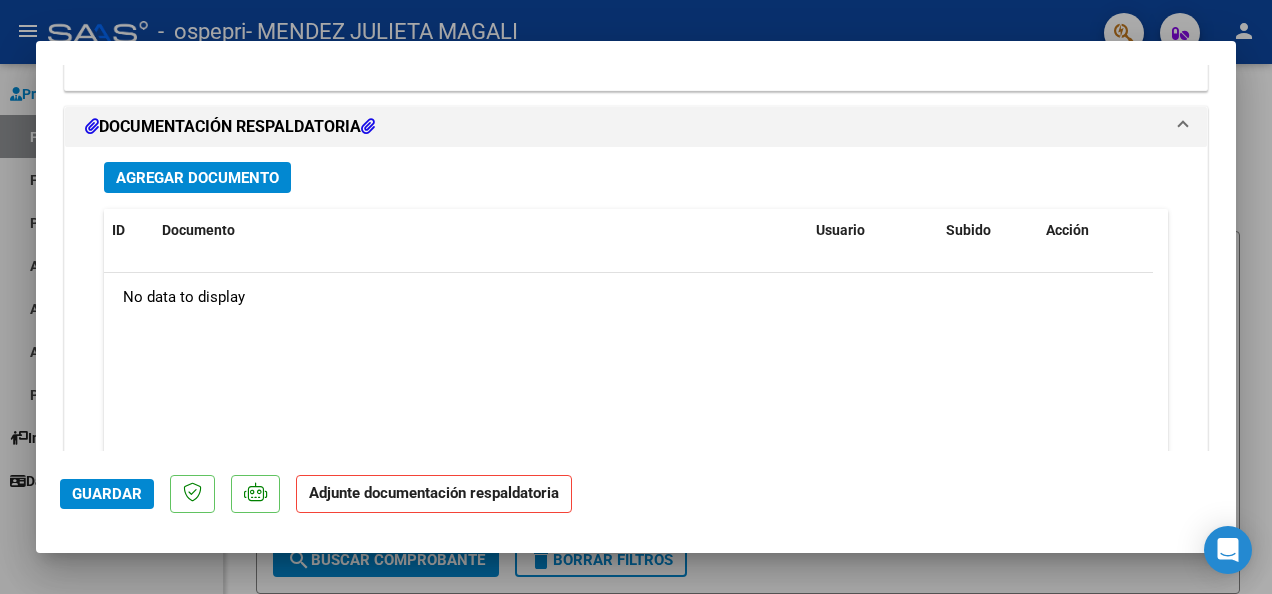 click on "Agregar Documento" at bounding box center (197, 178) 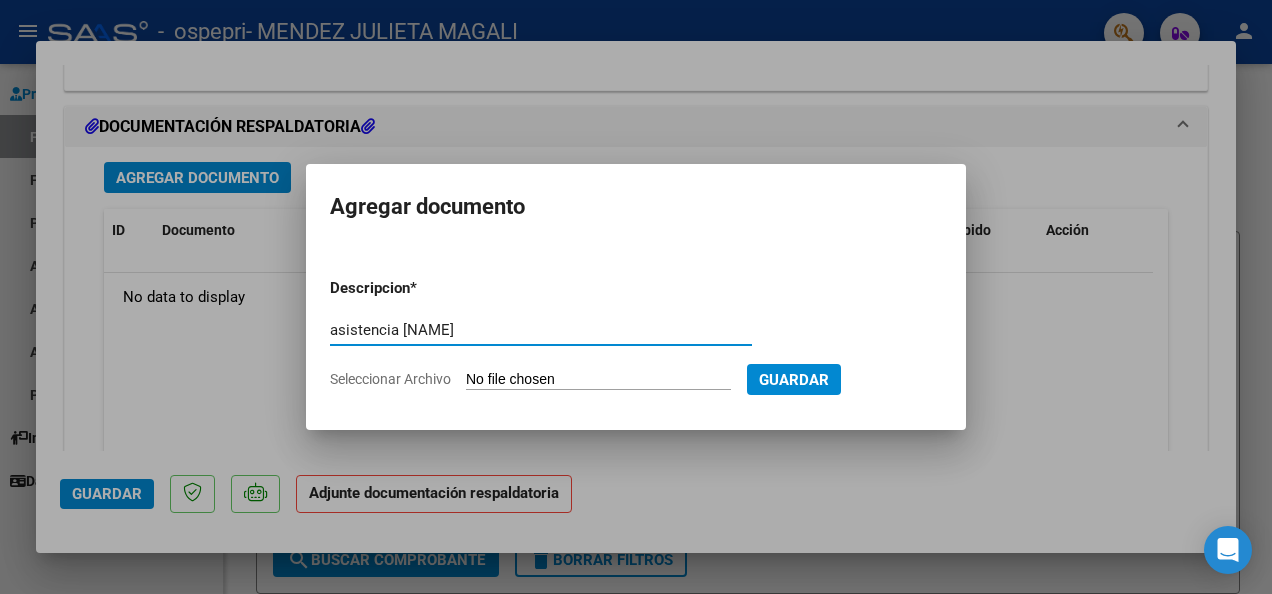 type on "asistencia [NAME]" 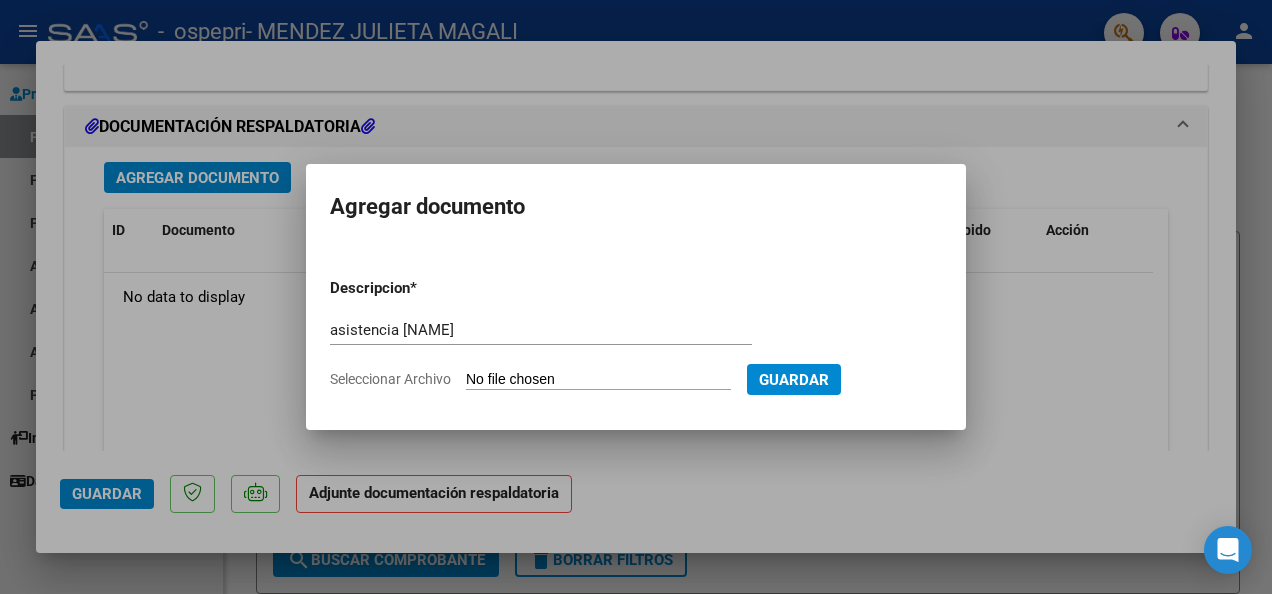 click on "Descripcion  *   asistencia [FIRST] [LAST] Escriba aquí una descripcion  Seleccionar Archivo Guardar" at bounding box center [636, 333] 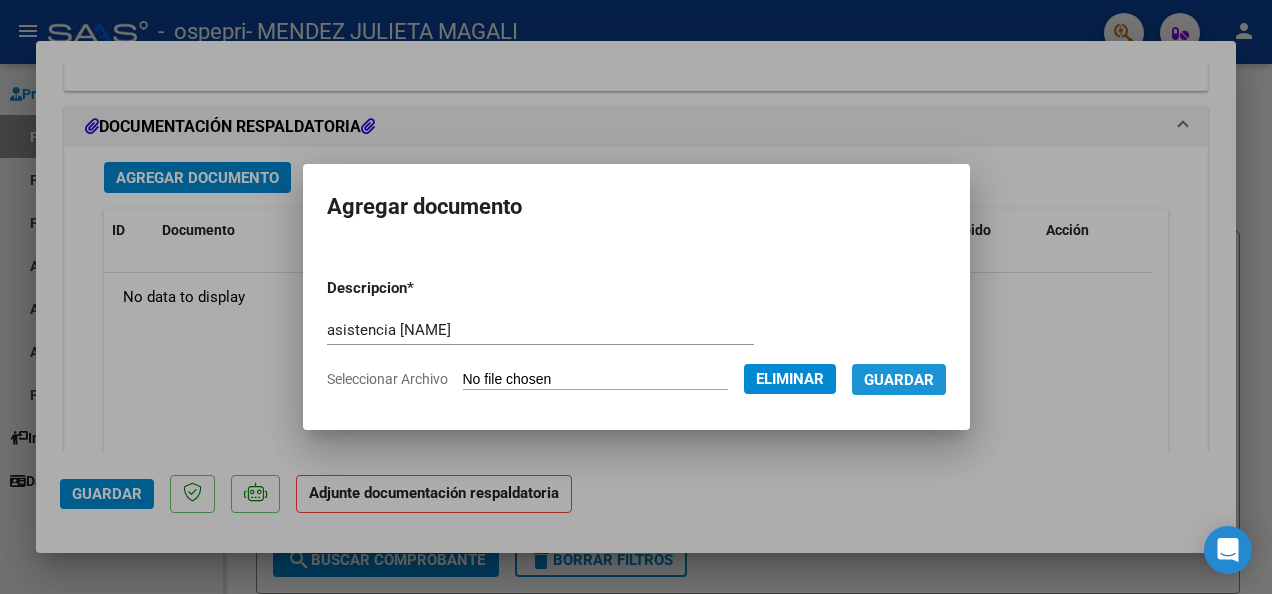click on "Guardar" at bounding box center [899, 380] 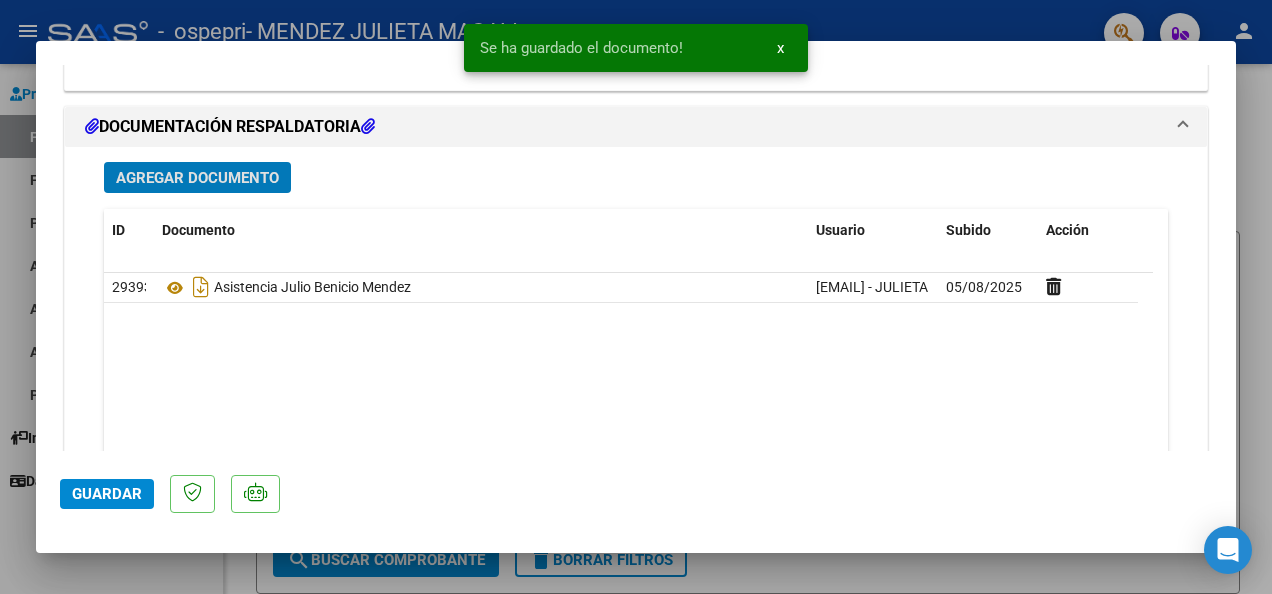 click on "Guardar" 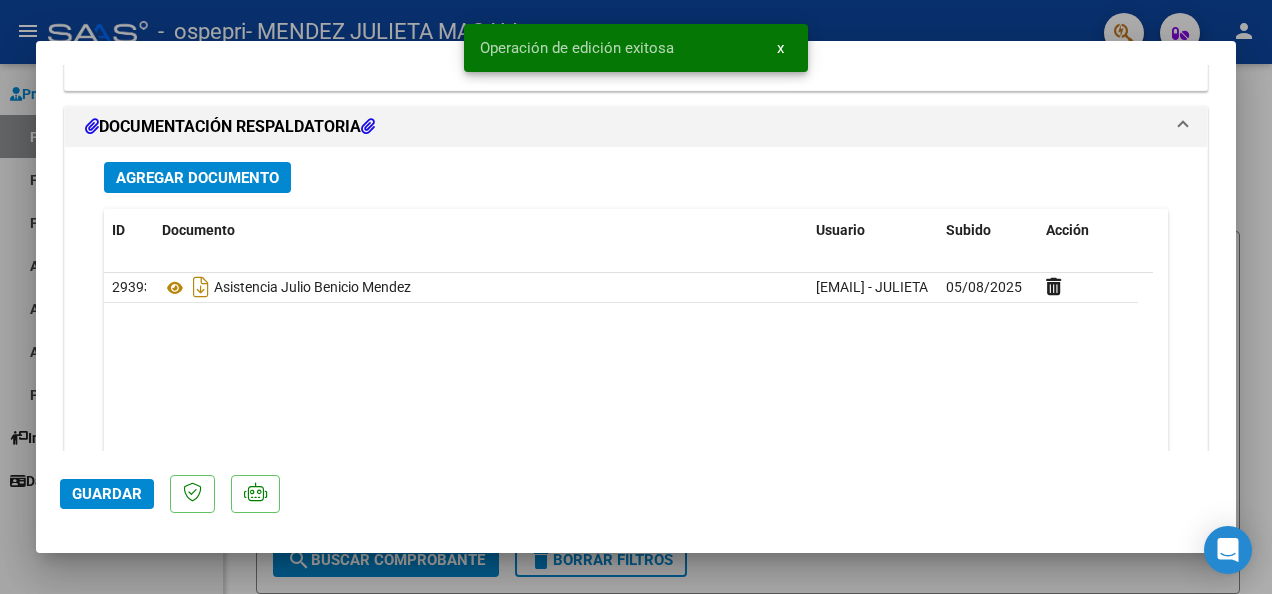 click at bounding box center [636, 297] 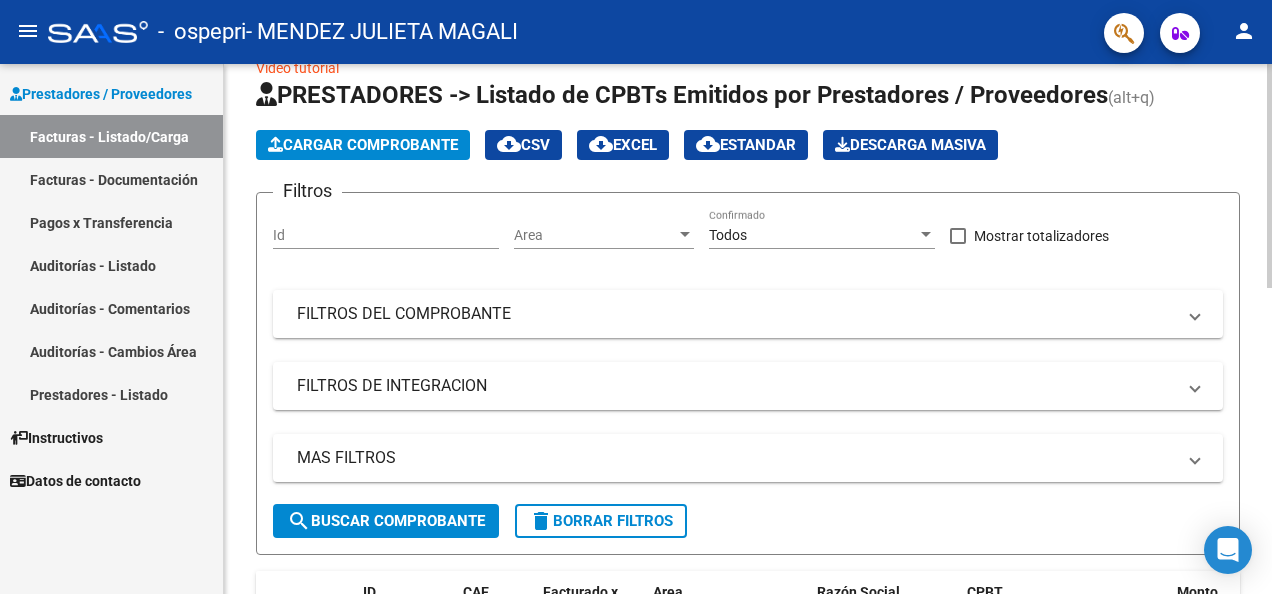 scroll, scrollTop: 28, scrollLeft: 0, axis: vertical 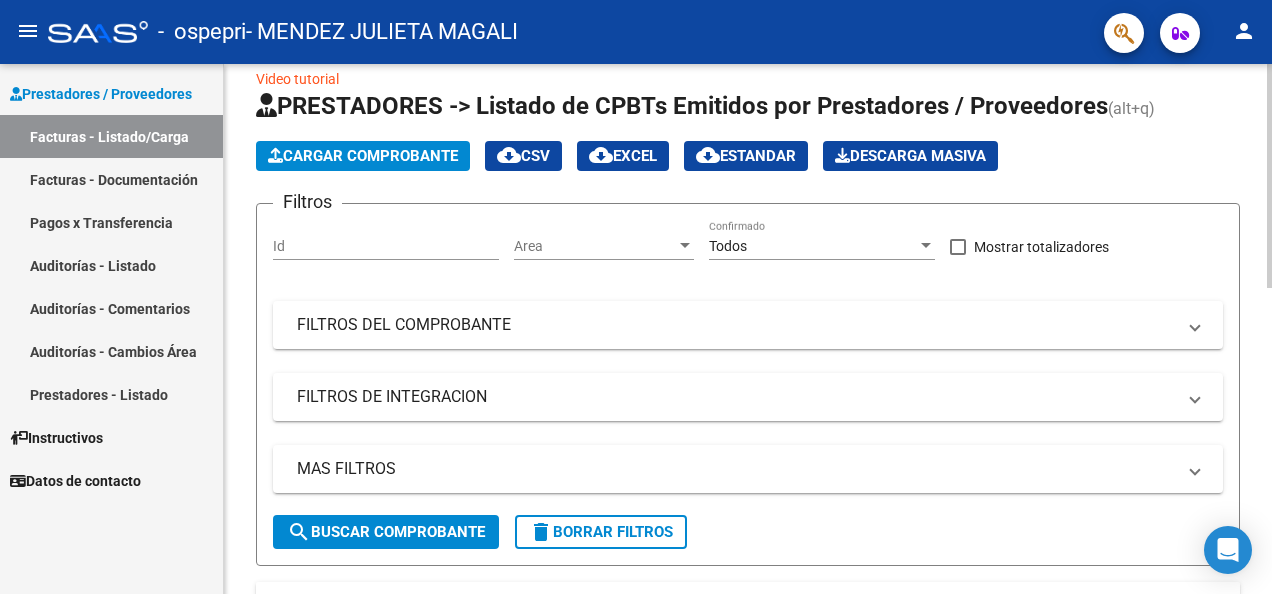 click on "menu -   ospepri   - MENDEZ JULIETA MAGALI person    Prestadores / Proveedores Facturas - Listado/Carga Facturas - Documentación Pagos x Transferencia Auditorías - Listado Auditorías - Comentarios Auditorías - Cambios Área Prestadores - Listado    Instructivos    Datos de contacto  Video tutorial   PRESTADORES -> Listado de CPBTs Emitidos por Prestadores / Proveedores (alt+q)   Cargar Comprobante
cloud_download  CSV  cloud_download  EXCEL  cloud_download  Estandar   Descarga Masiva
Filtros Id Area Area Todos Confirmado   Mostrar totalizadores   FILTROS DEL COMPROBANTE  Comprobante Tipo Comprobante Tipo Start date – End date Fec. Comprobante Desde / Hasta Días Emisión Desde(cant. días) Días Emisión Hasta(cant. días) CUIT / Razón Social Pto. Venta Nro. Comprobante Código SSS CAE Válido CAE Válido Todos Cargado Módulo Hosp. Todos Tiene facturacion Apócrifa Hospital Refes  FILTROS DE INTEGRACION  Período De Prestación Campos del Archivo de Rendición Devuelto x SSS (dr_envio)" at bounding box center (636, 297) 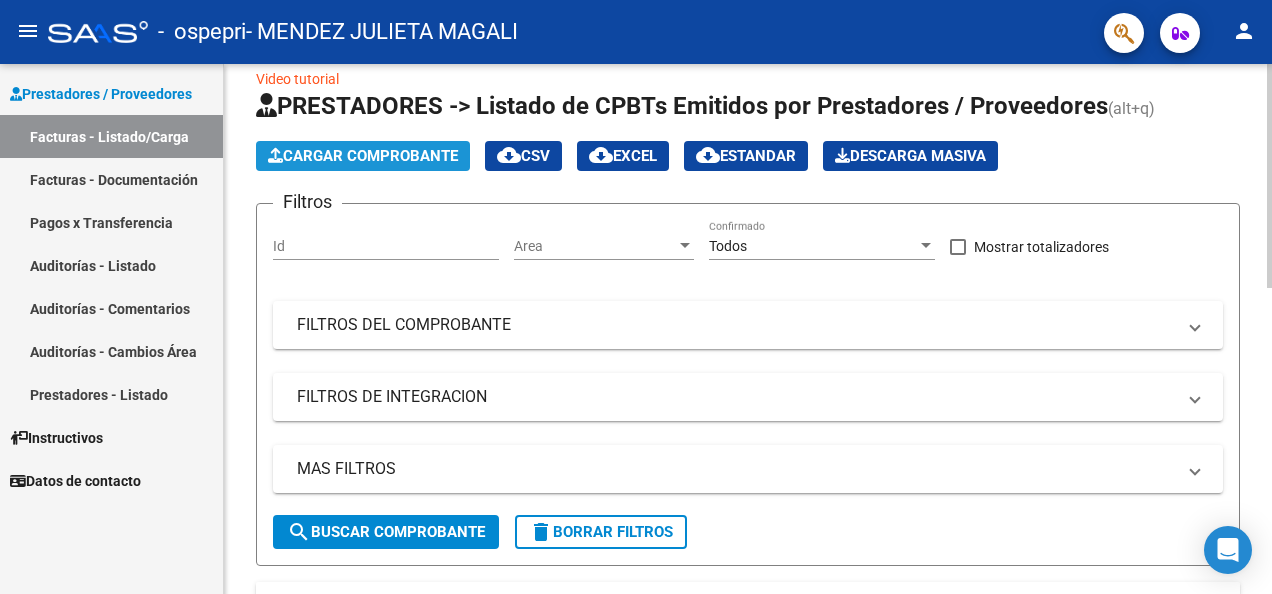 click on "Cargar Comprobante" 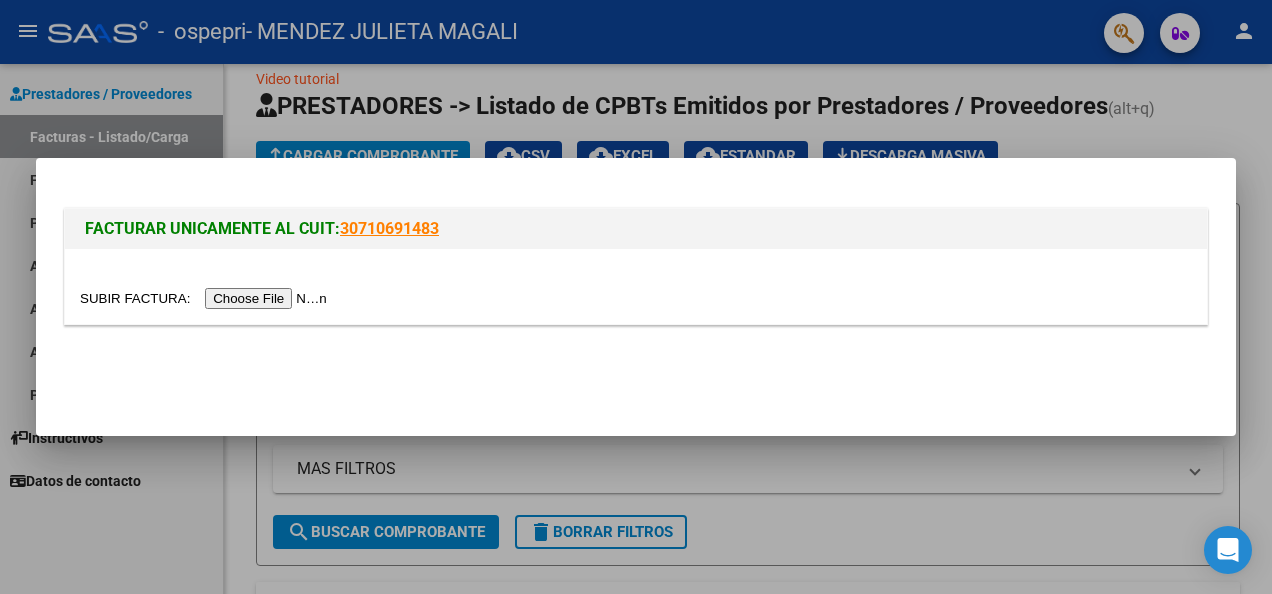click at bounding box center [206, 298] 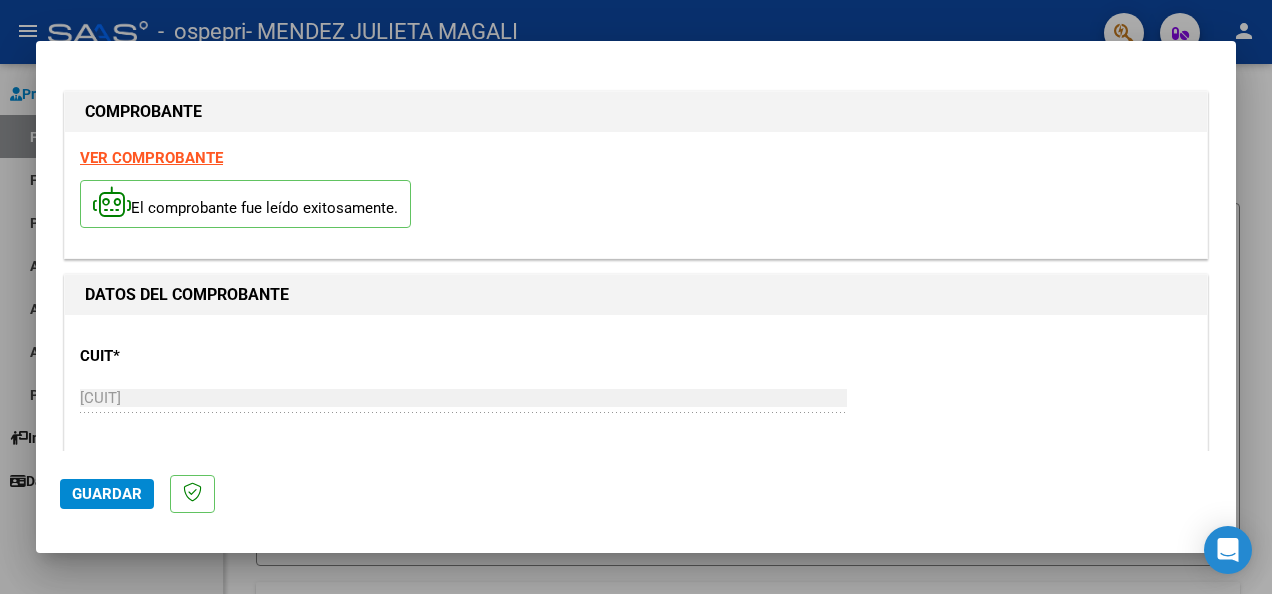 drag, startPoint x: 1220, startPoint y: 130, endPoint x: 1222, endPoint y: 160, distance: 30.066593 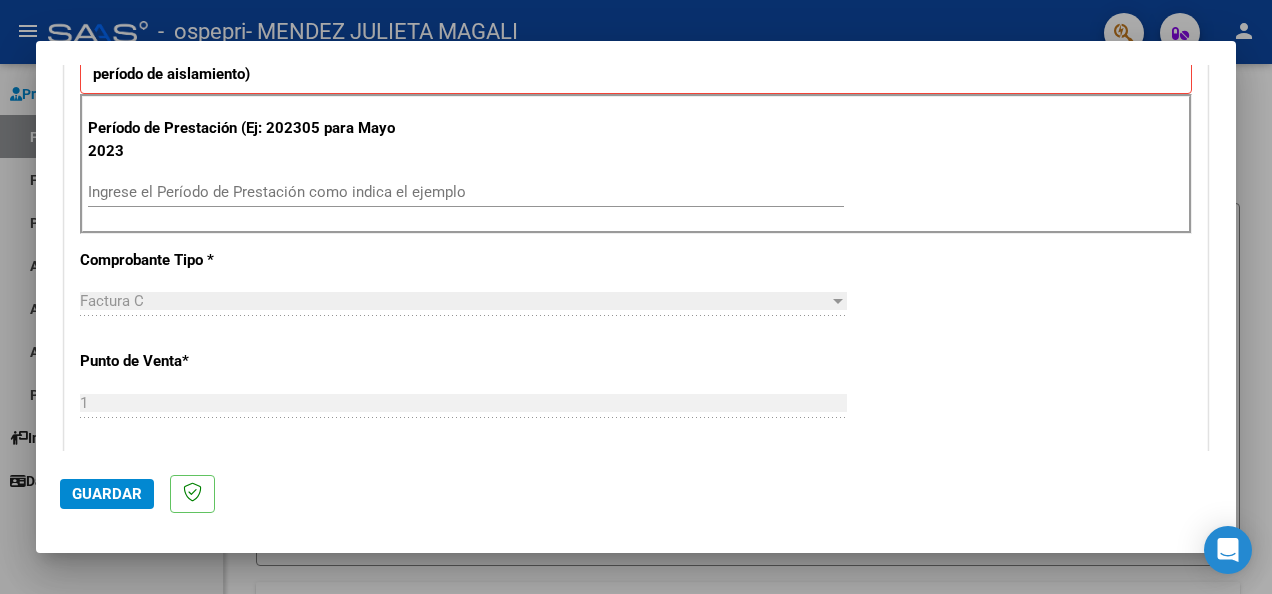 scroll, scrollTop: 563, scrollLeft: 0, axis: vertical 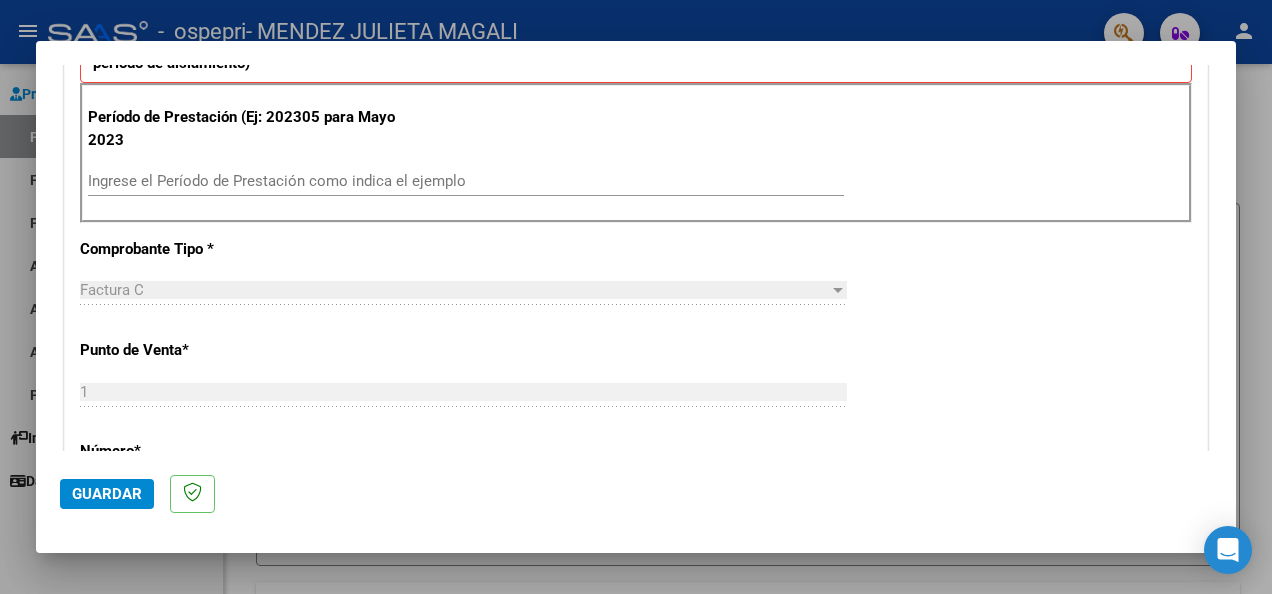 click on "Ingrese el Período de Prestación como indica el ejemplo" at bounding box center [466, 181] 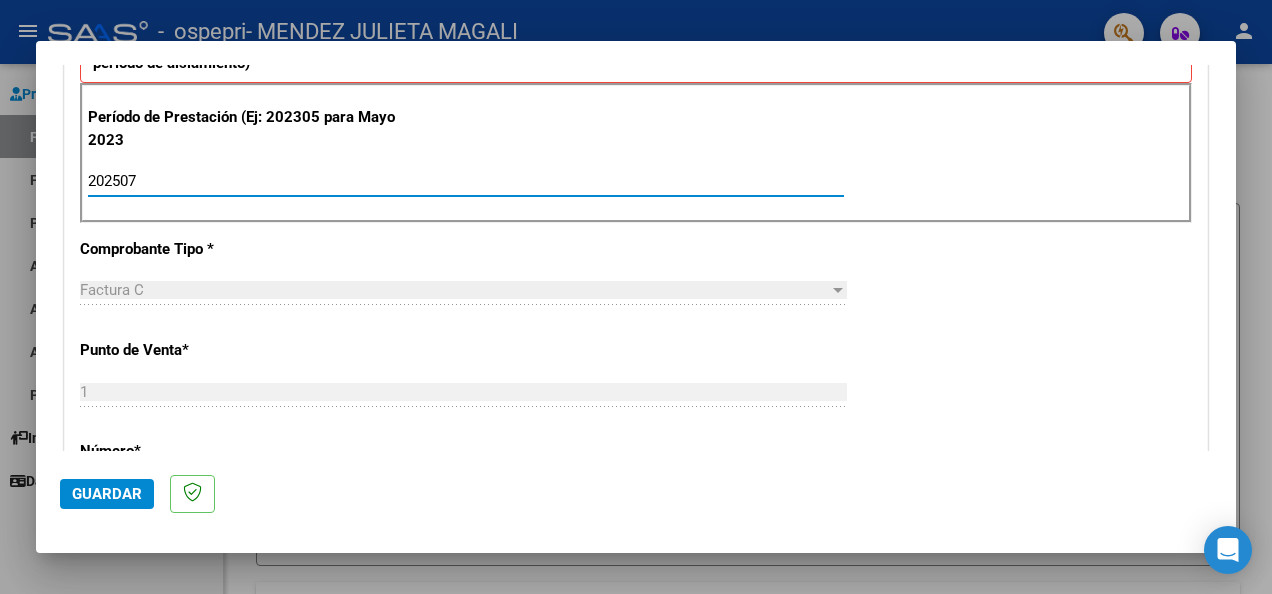 type on "202507" 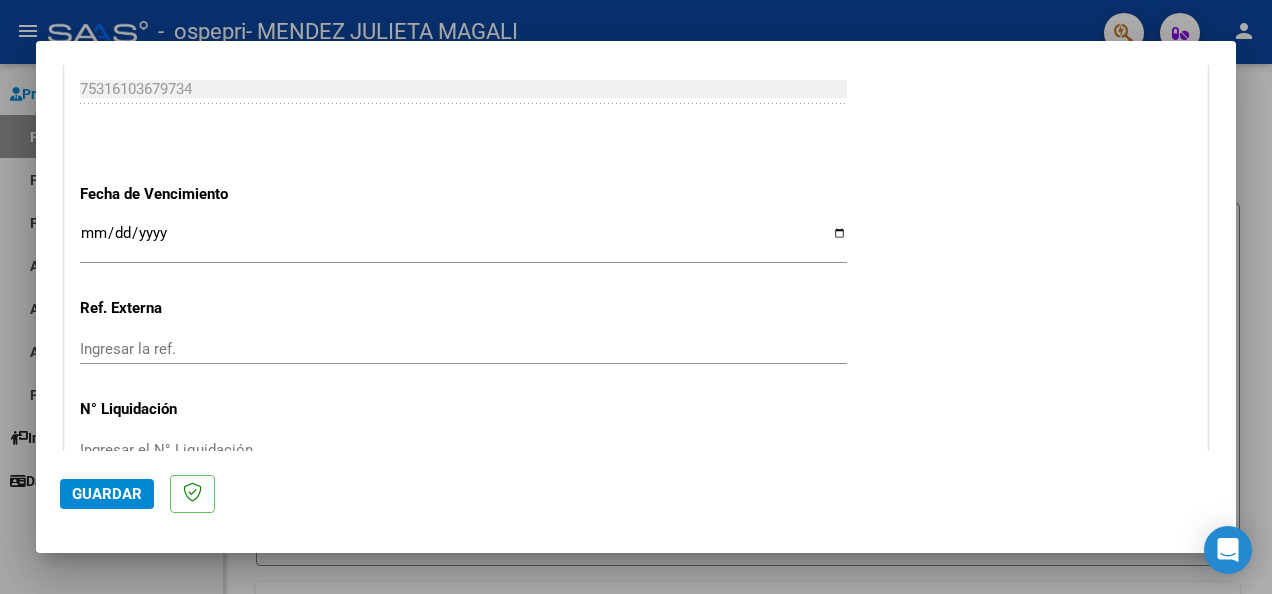 scroll, scrollTop: 1392, scrollLeft: 0, axis: vertical 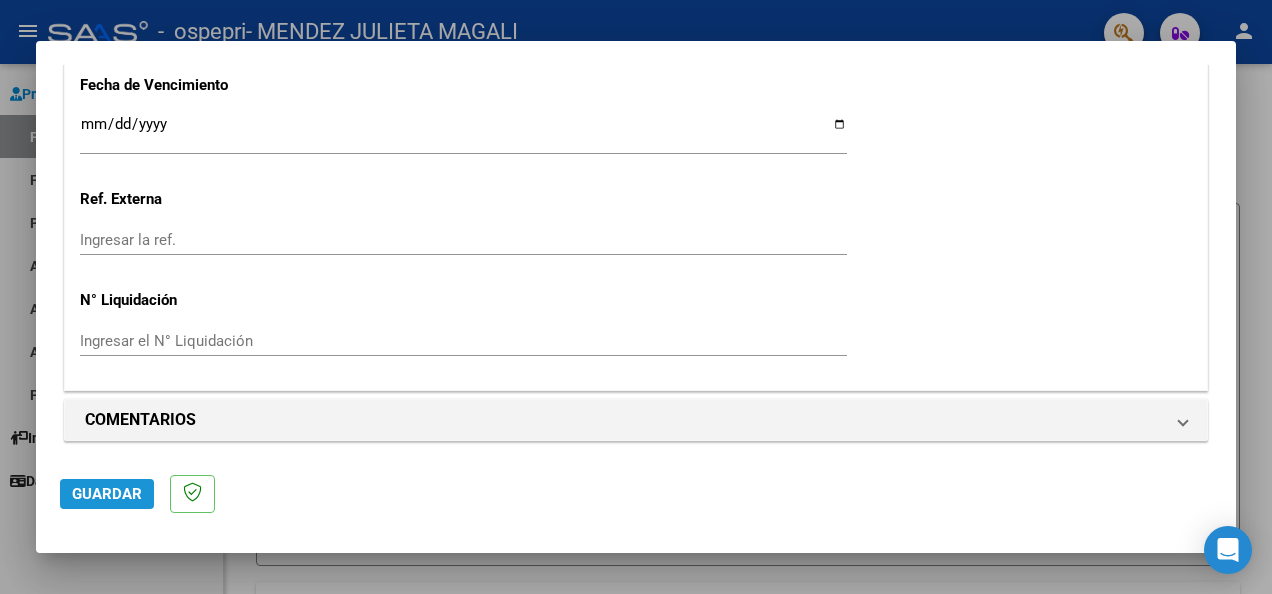 click on "Guardar" 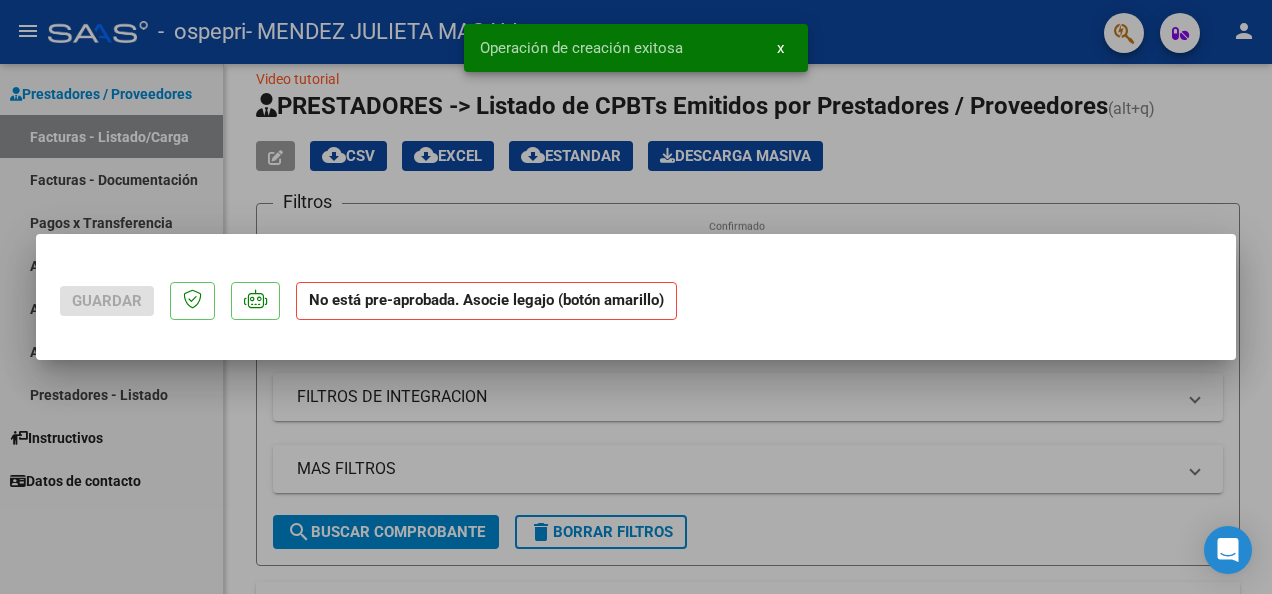 scroll, scrollTop: 0, scrollLeft: 0, axis: both 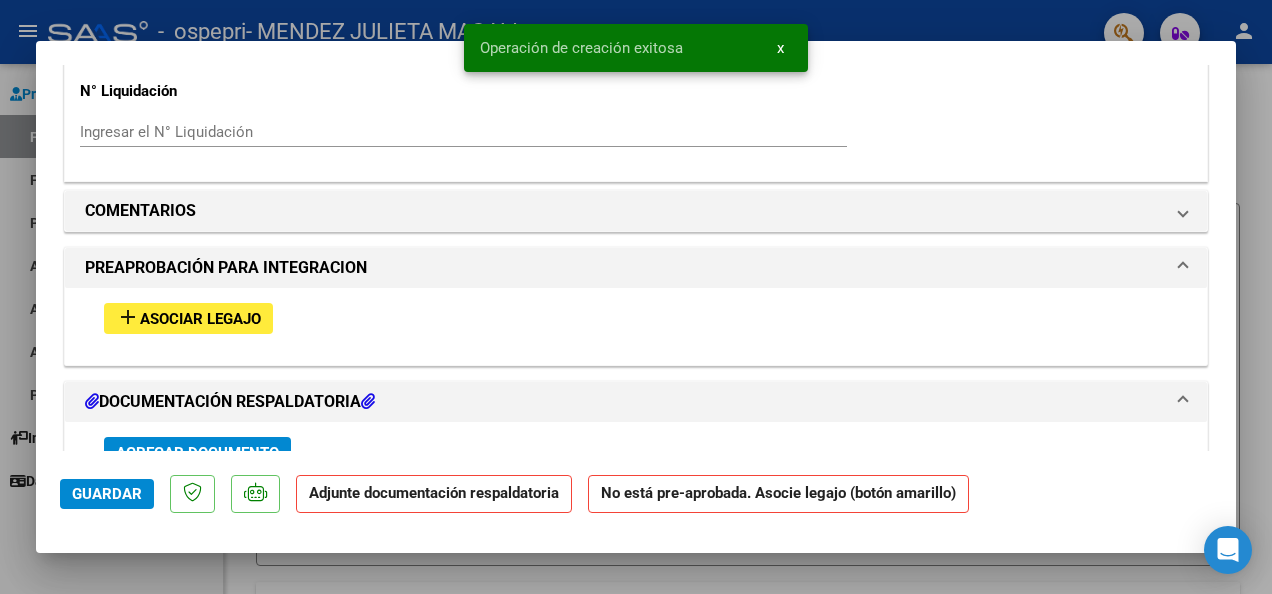 click on "Asociar Legajo" at bounding box center [200, 319] 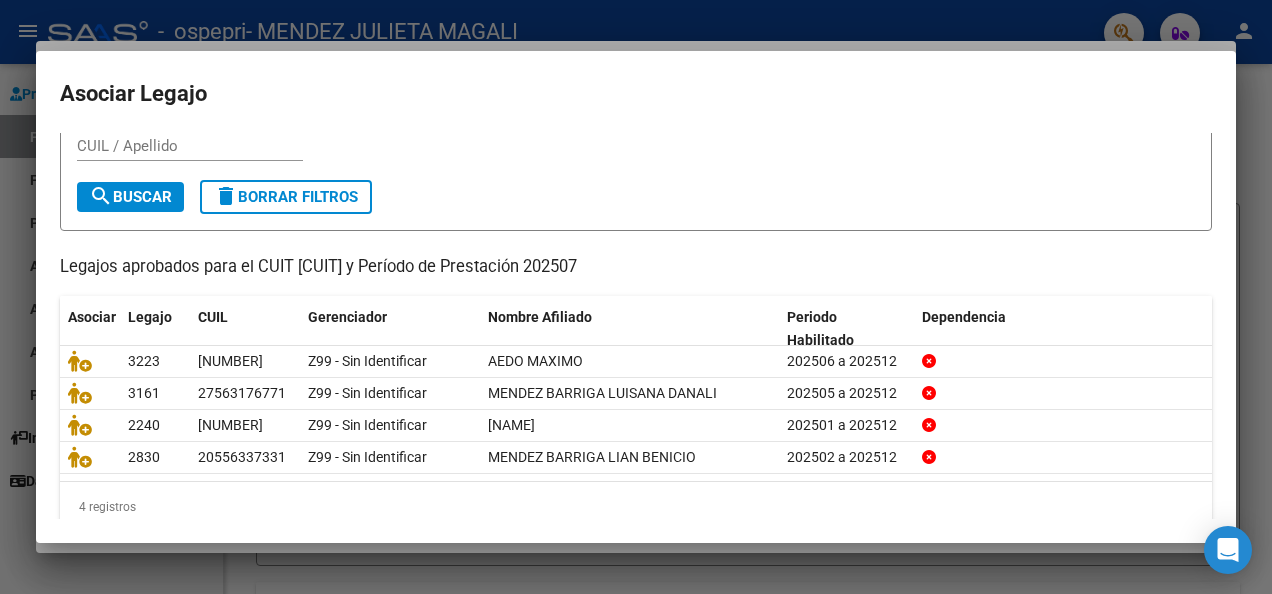 scroll, scrollTop: 92, scrollLeft: 0, axis: vertical 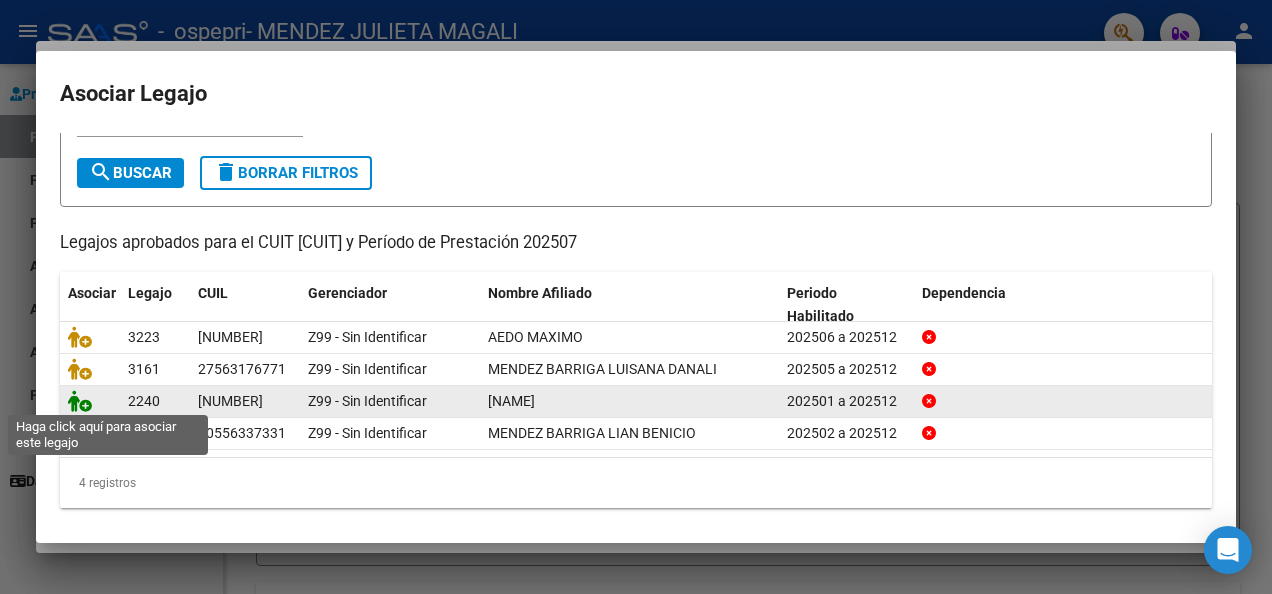 click 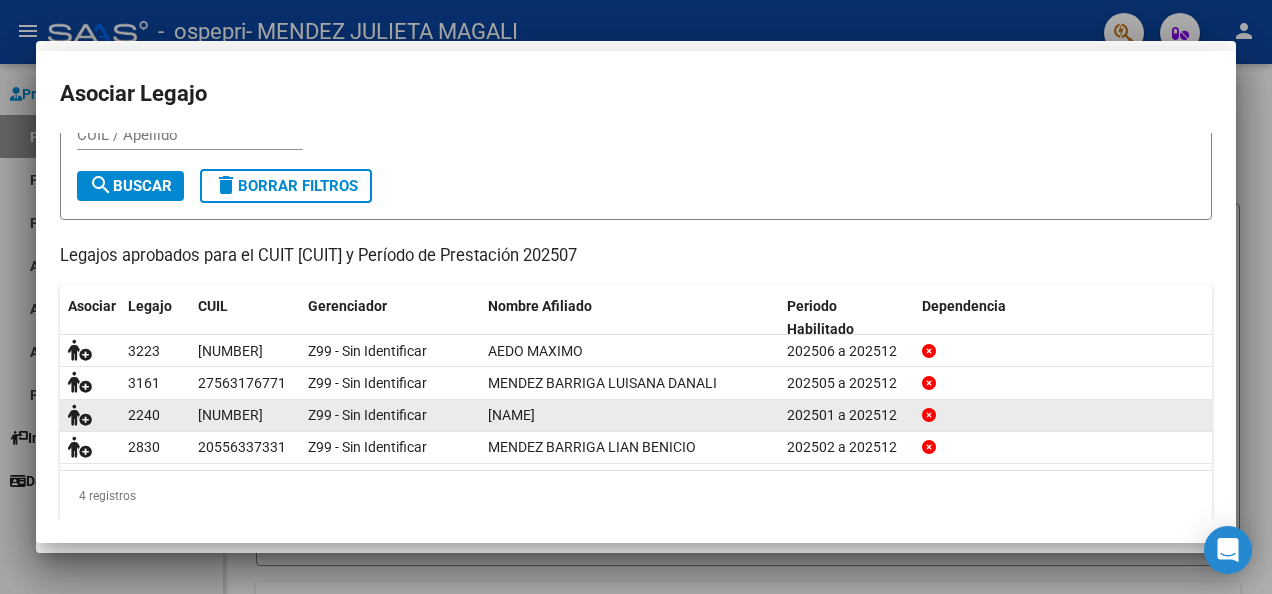 scroll, scrollTop: 1669, scrollLeft: 0, axis: vertical 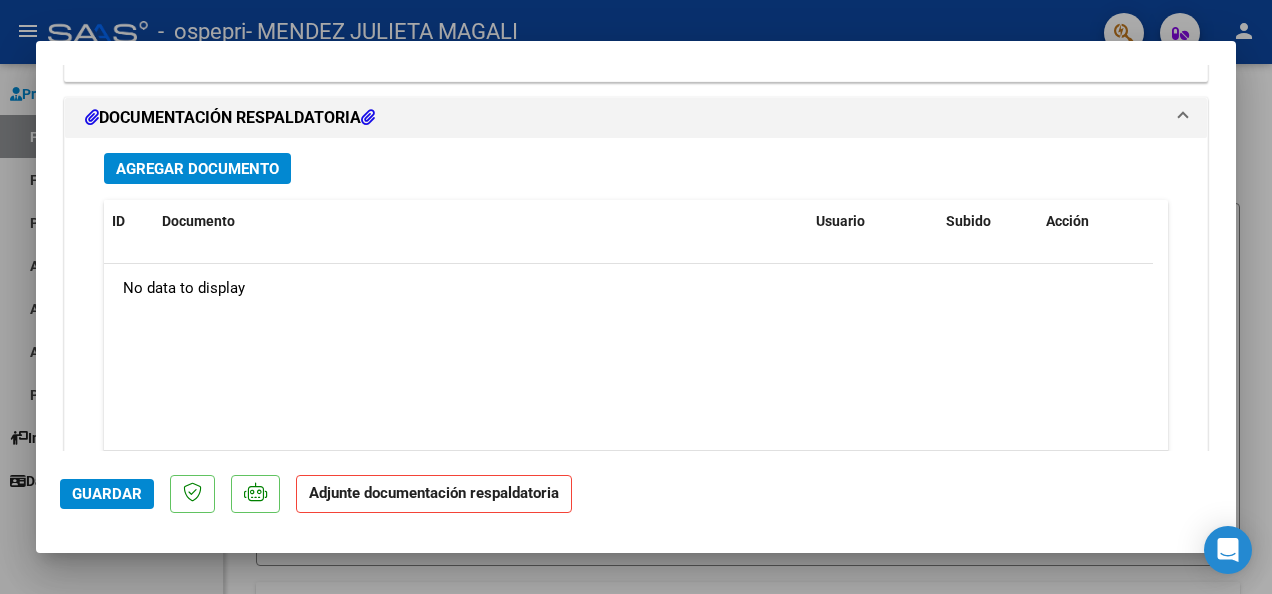 click on "Agregar Documento" at bounding box center [197, 169] 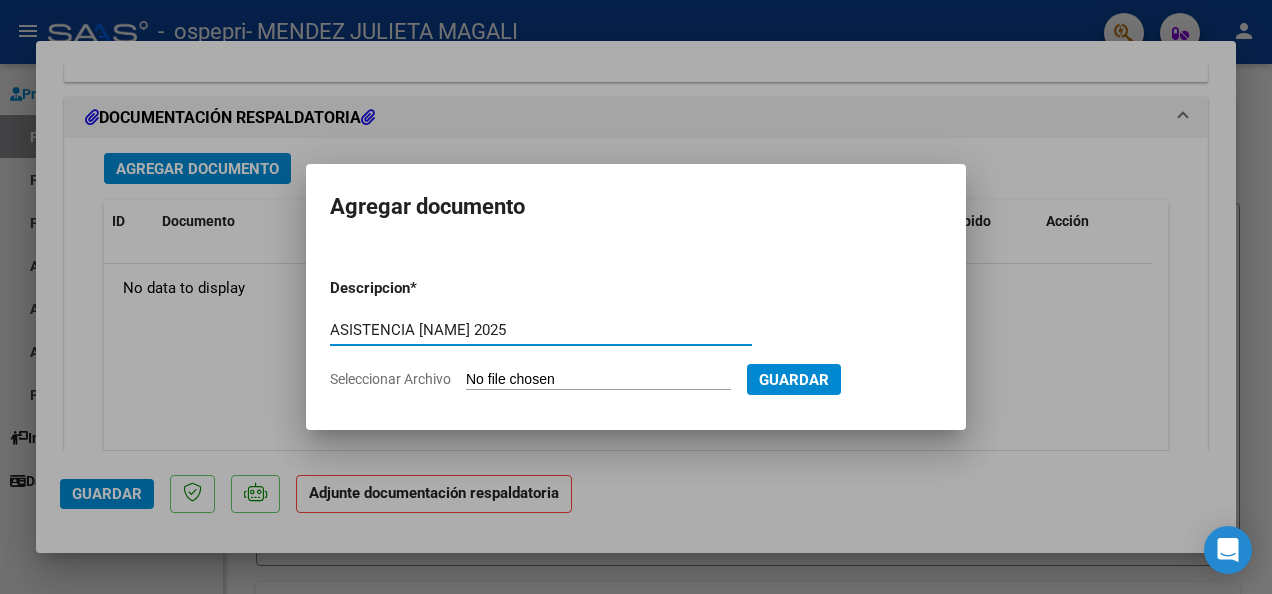 type on "ASISTENCIA [NAME] 2025" 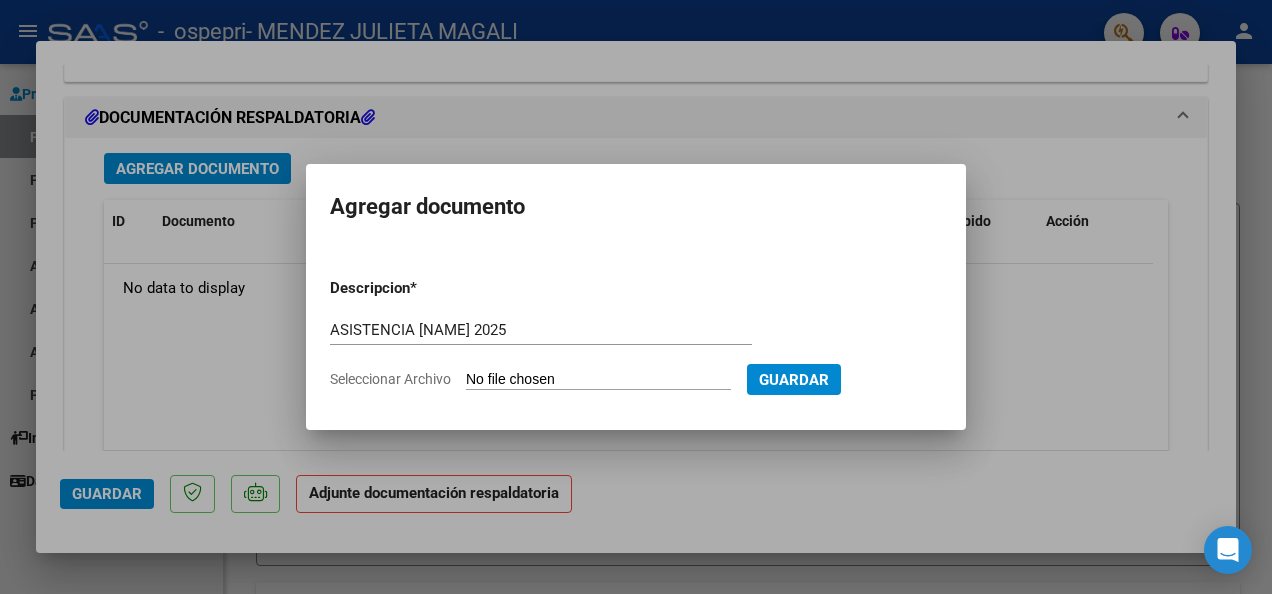 type on "C:\fakepath\asistencia Bautista Alvarez Julio 2025.pdf" 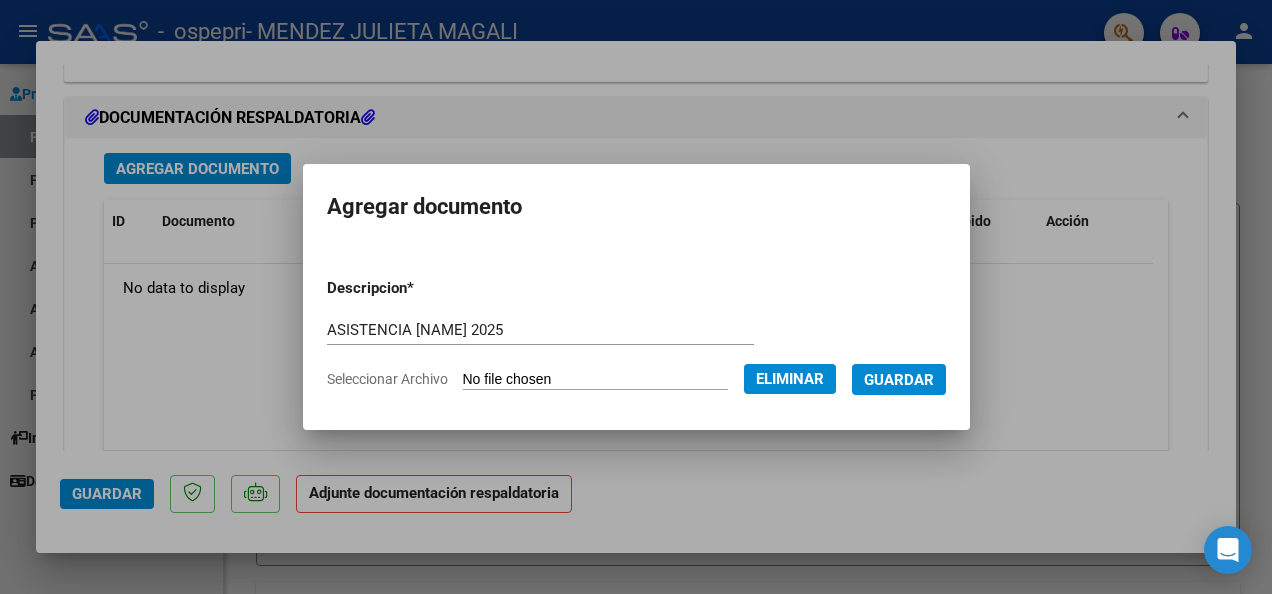 click on "Guardar" at bounding box center [899, 380] 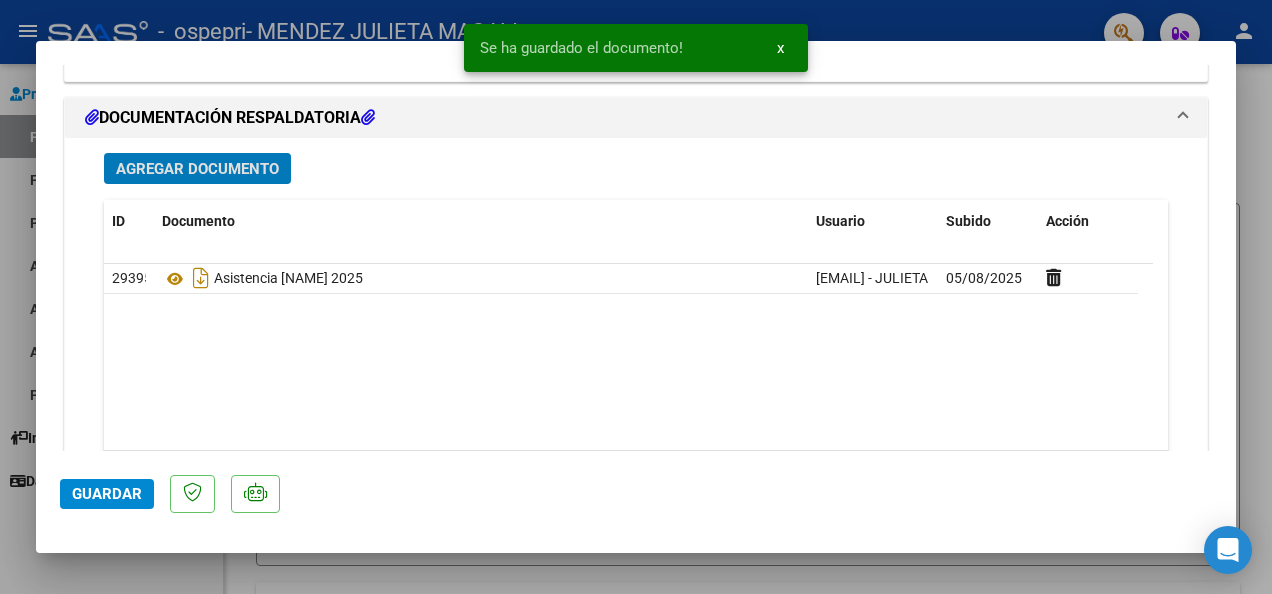 click on "Guardar" 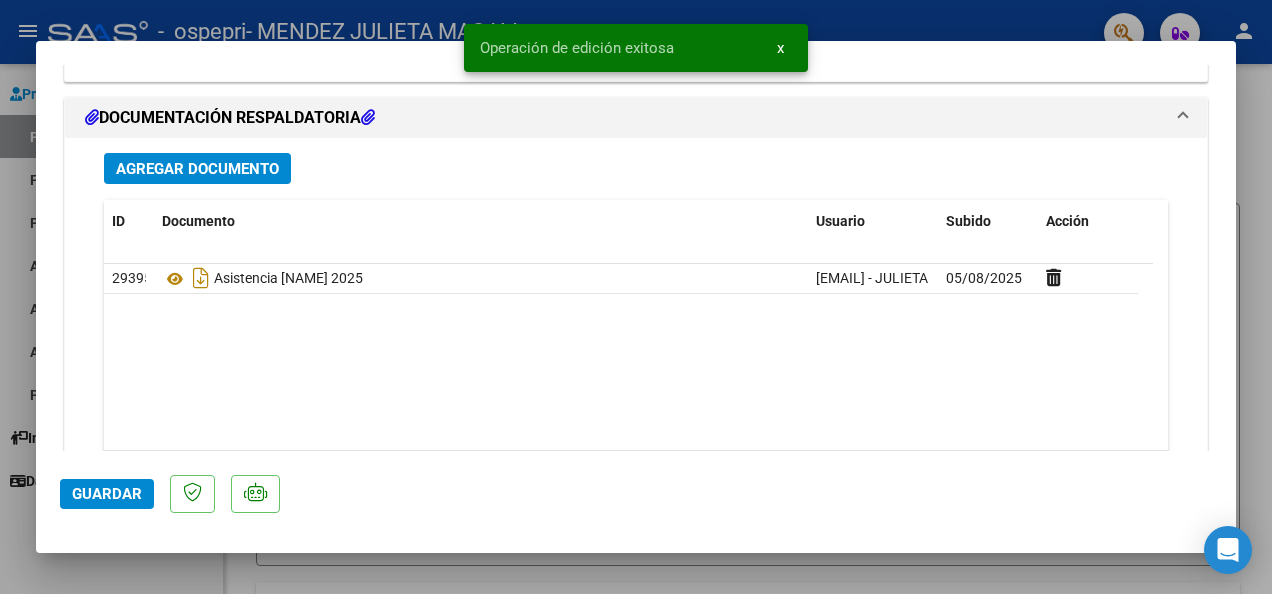 drag, startPoint x: 130, startPoint y: 498, endPoint x: 1256, endPoint y: 229, distance: 1157.686 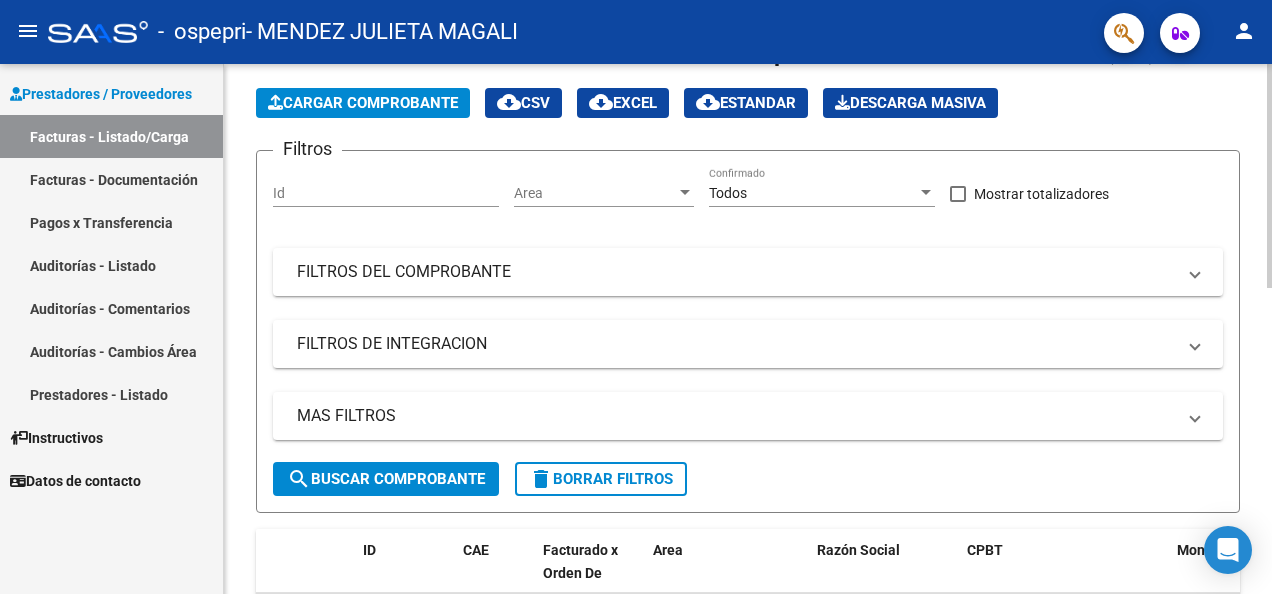 scroll, scrollTop: 0, scrollLeft: 0, axis: both 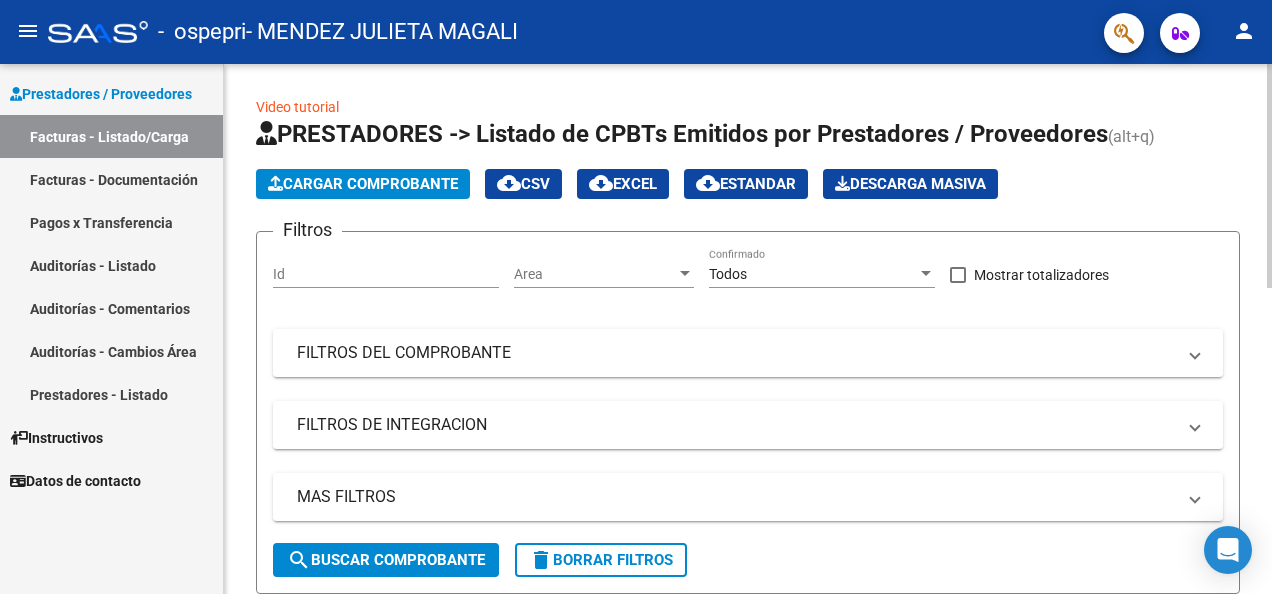 click 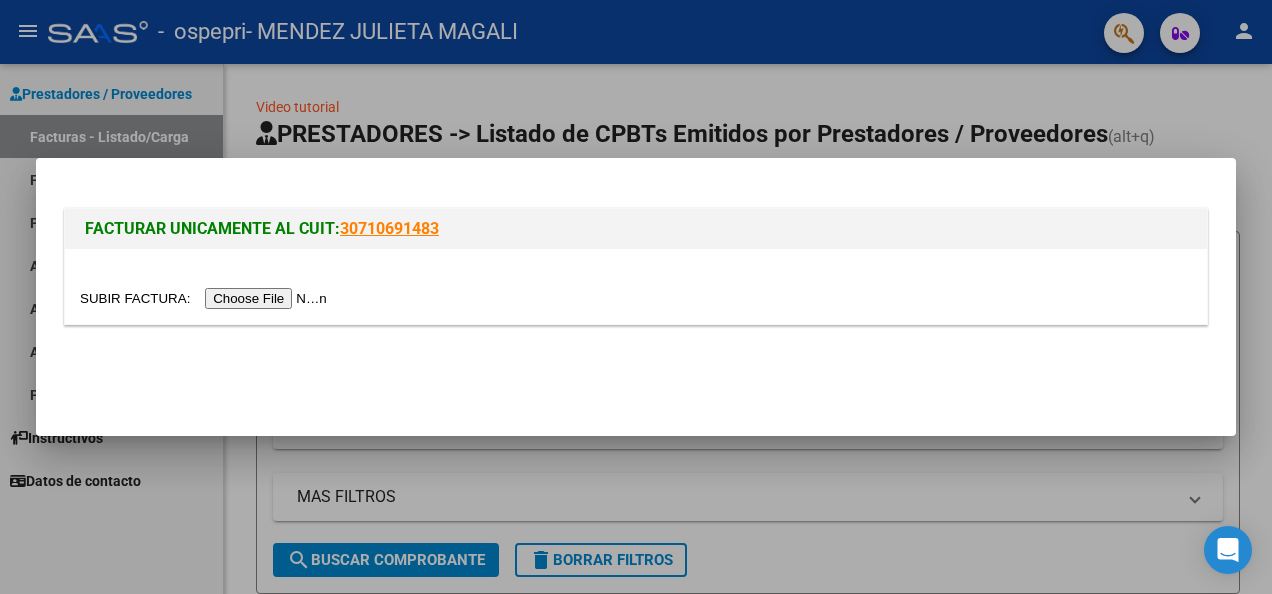 click at bounding box center [206, 298] 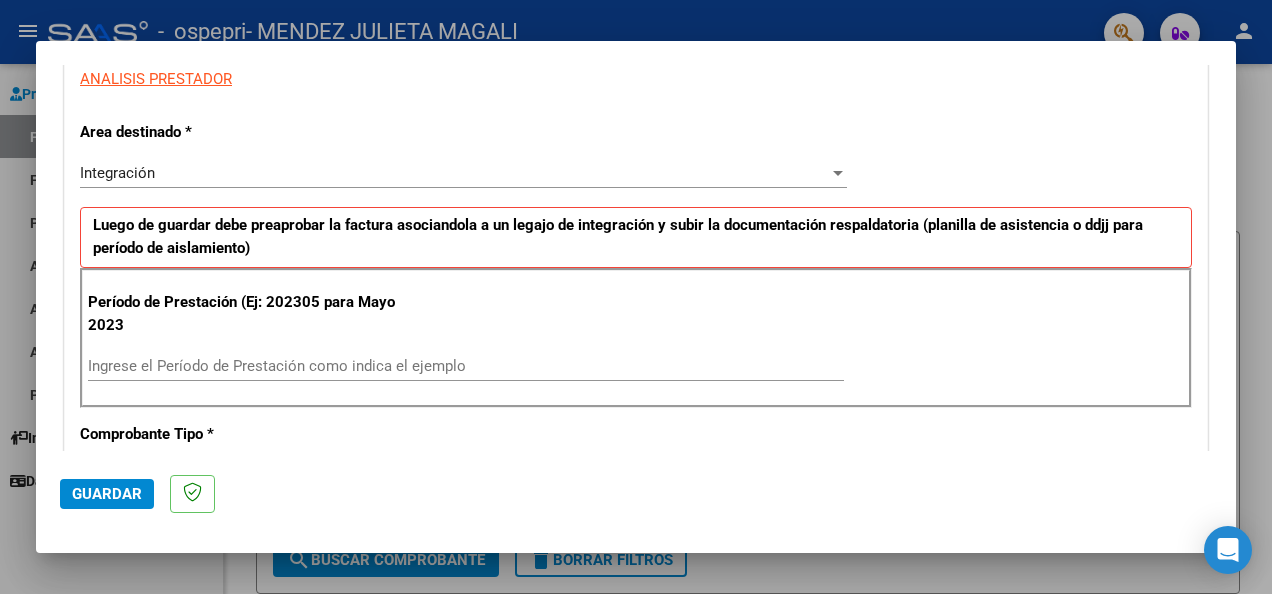scroll, scrollTop: 398, scrollLeft: 0, axis: vertical 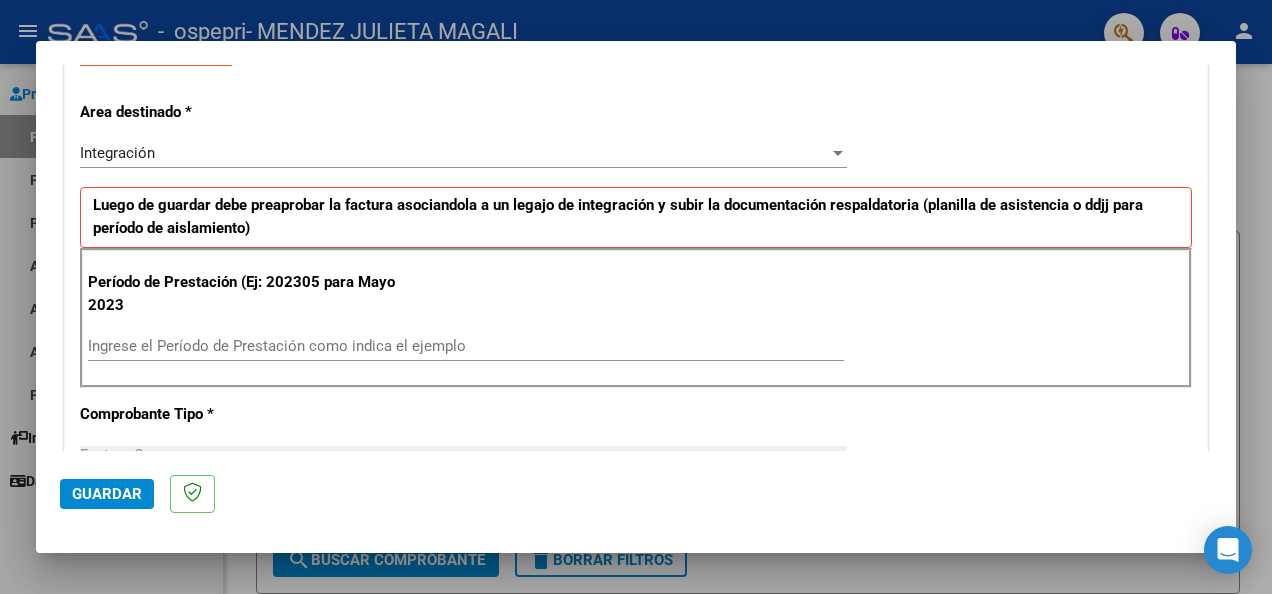 click on "Ingrese el Período de Prestación como indica el ejemplo" at bounding box center (466, 346) 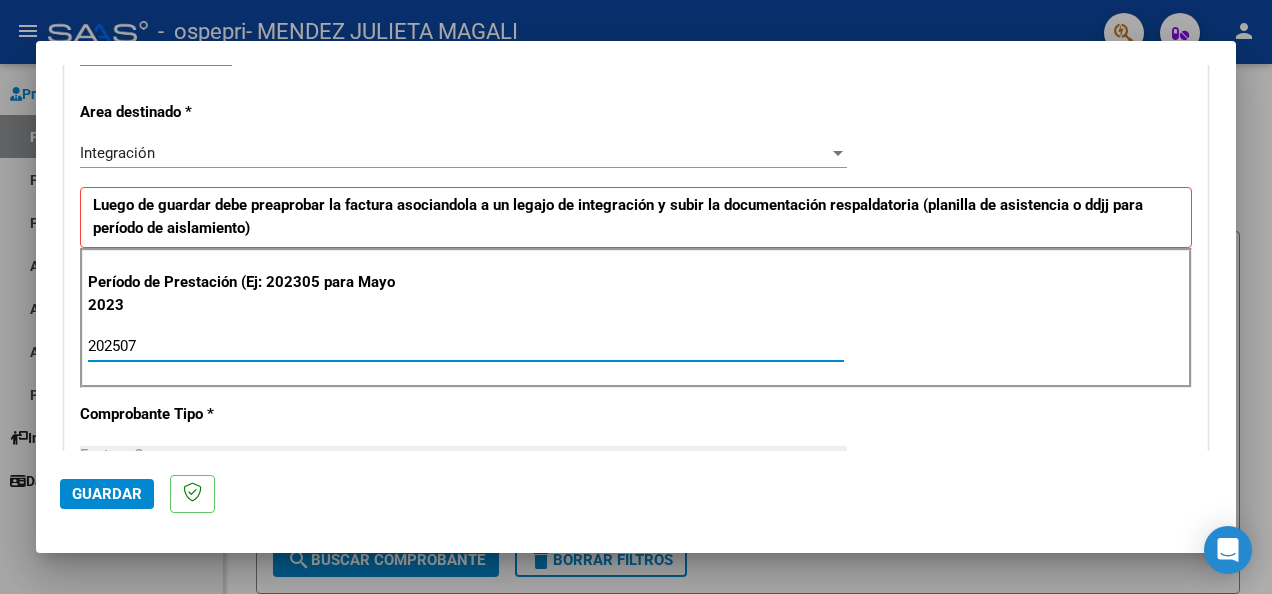 type on "202507" 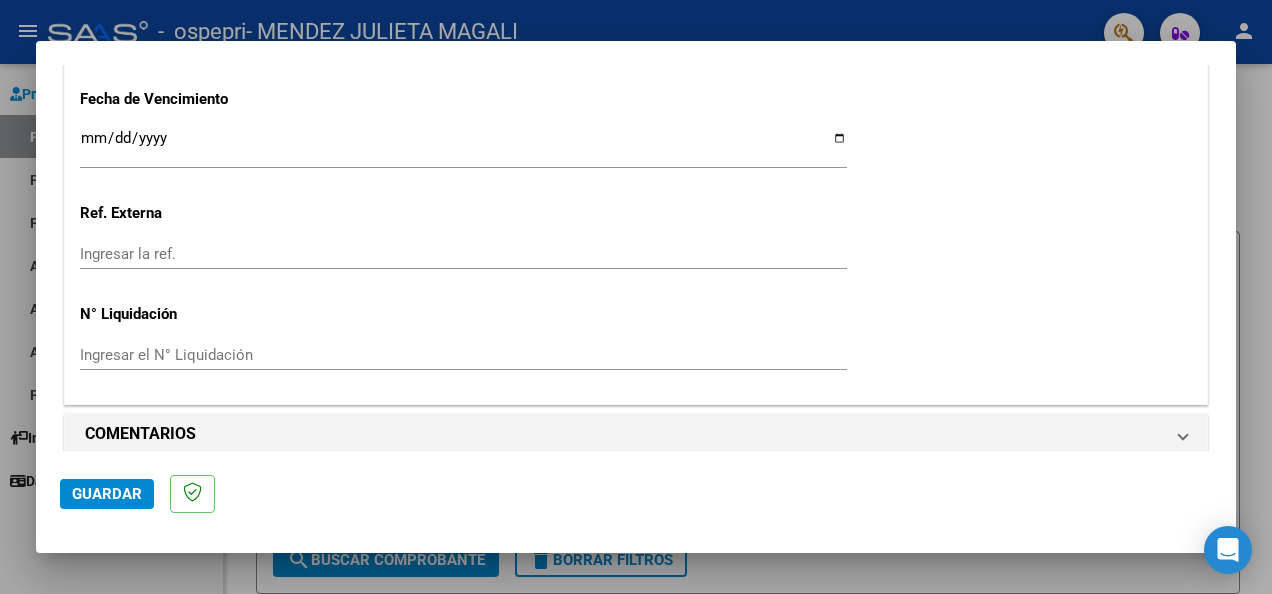 scroll, scrollTop: 1392, scrollLeft: 0, axis: vertical 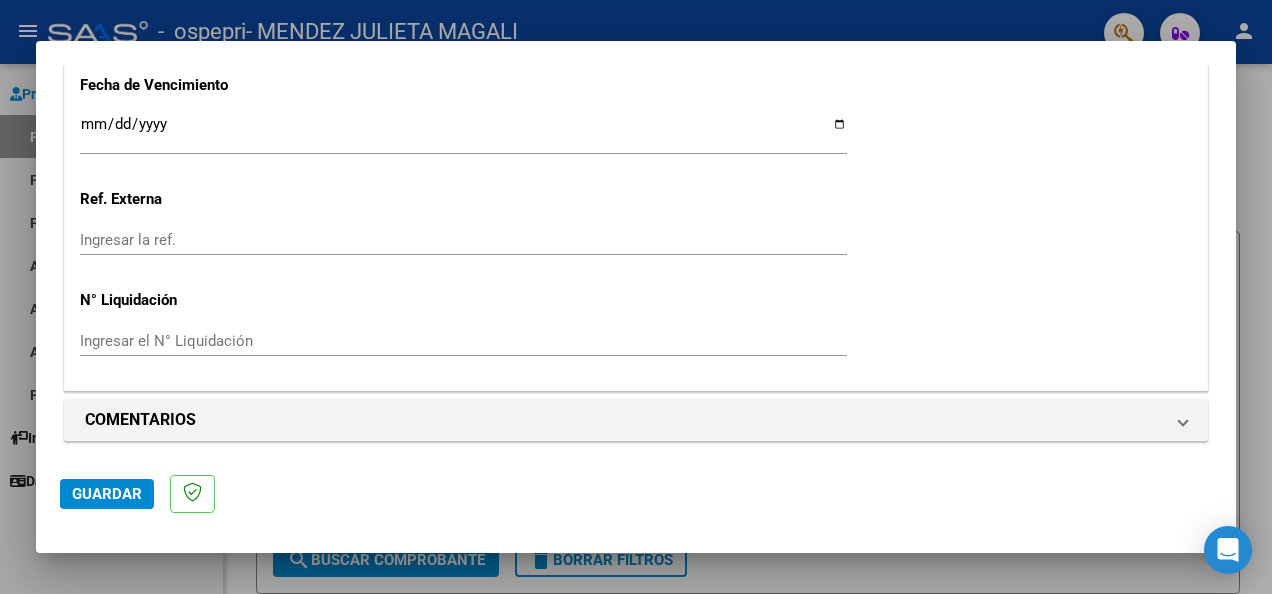 click on "Guardar" 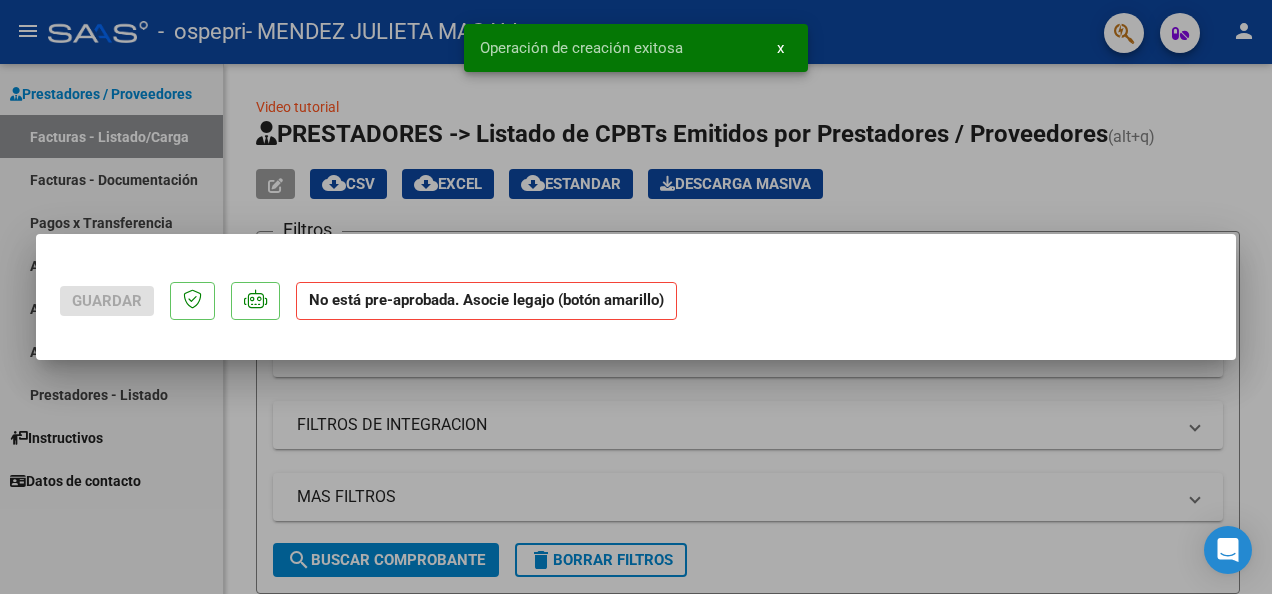 scroll, scrollTop: 0, scrollLeft: 0, axis: both 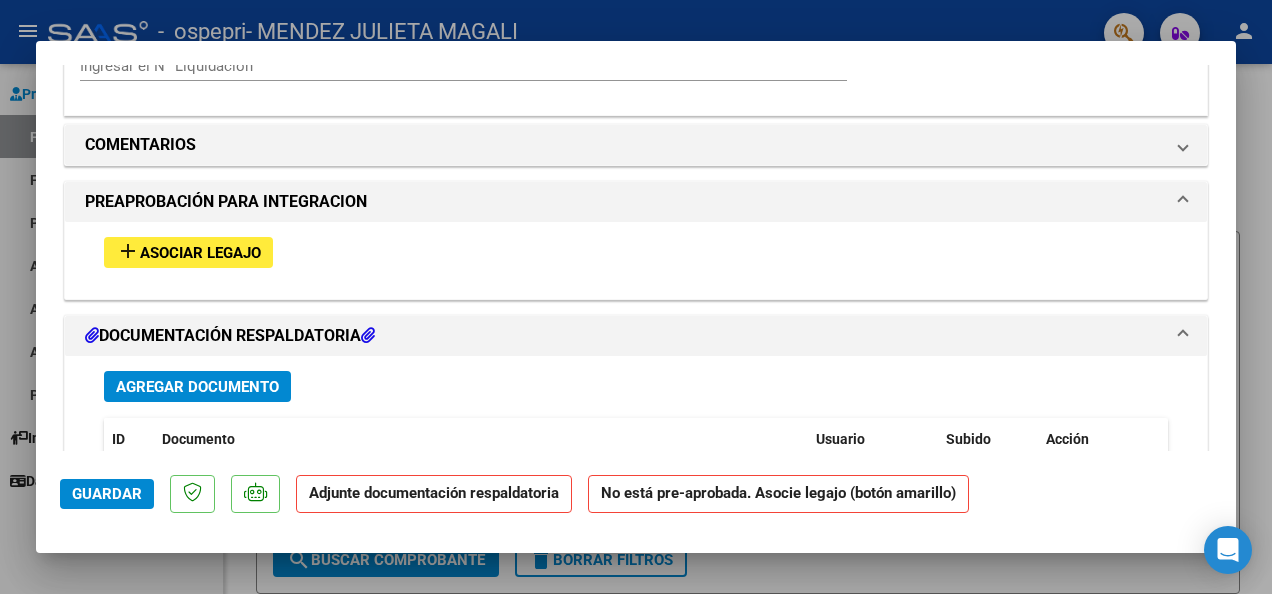 click on "add Asociar Legajo" at bounding box center (188, 252) 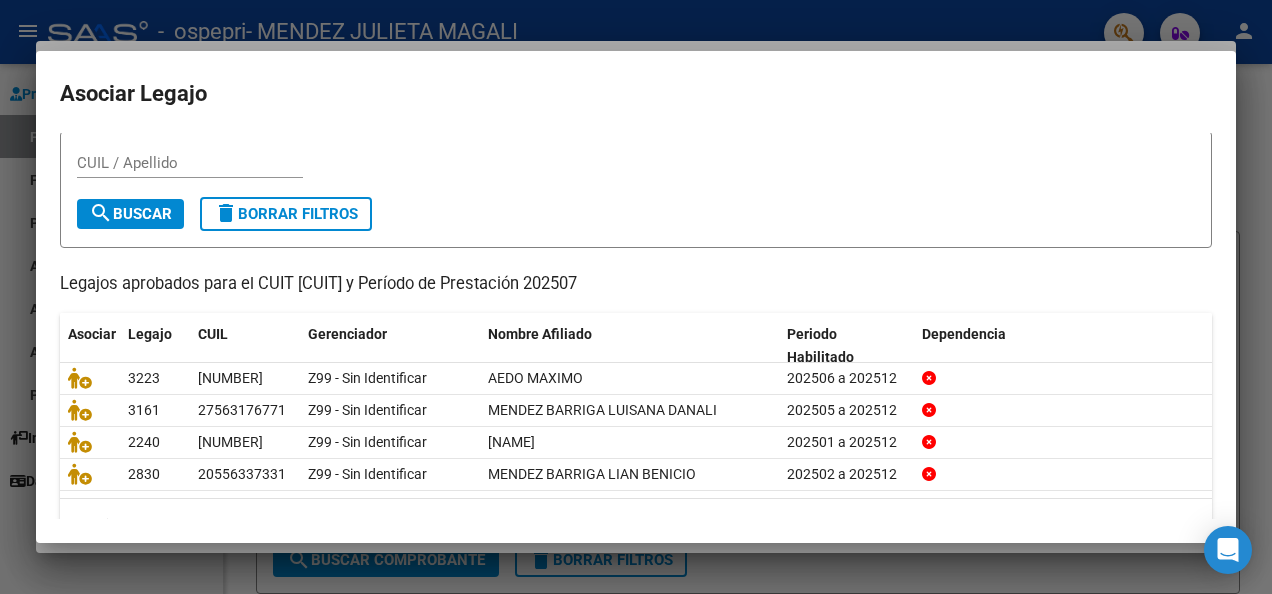 scroll, scrollTop: 52, scrollLeft: 0, axis: vertical 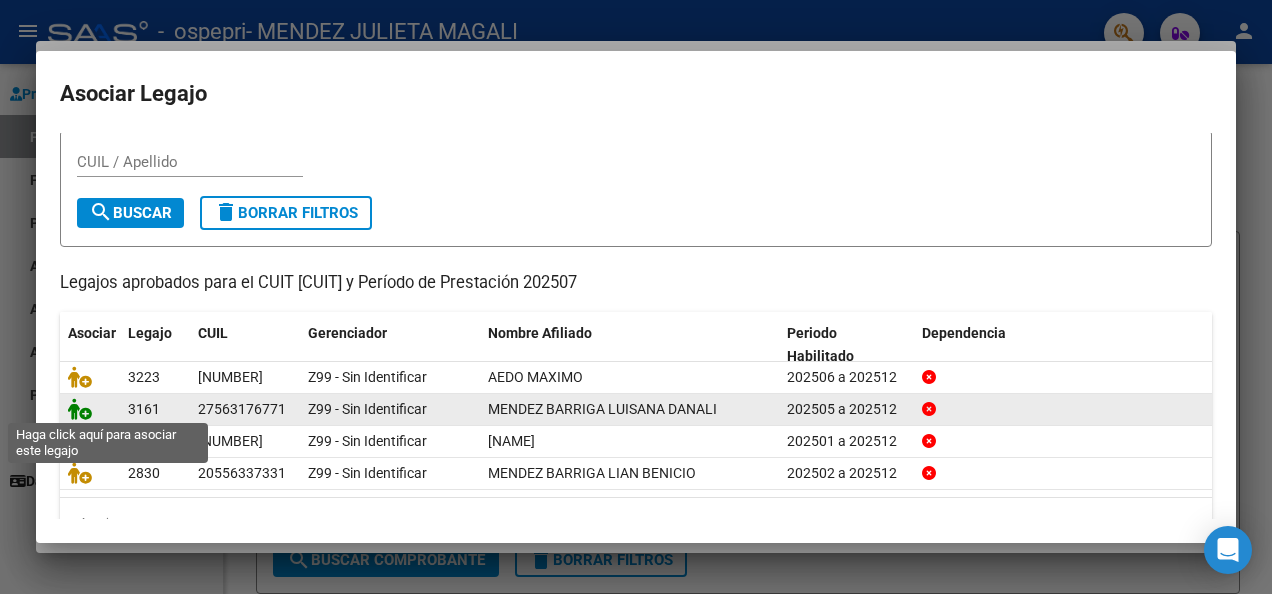 click 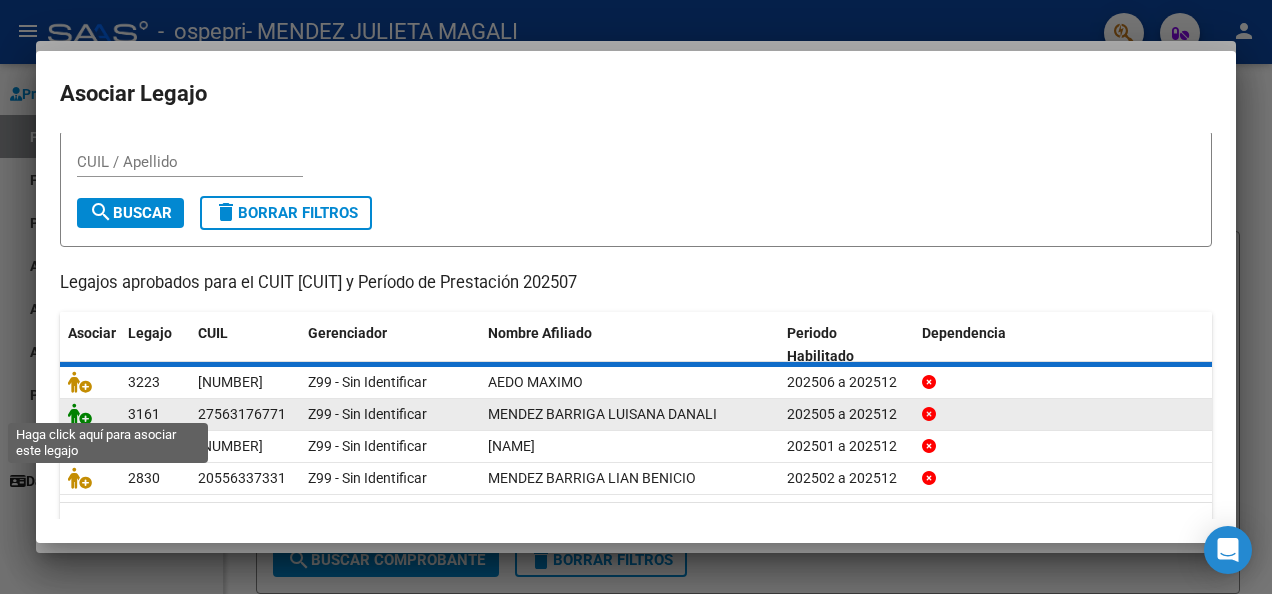 scroll, scrollTop: 1734, scrollLeft: 0, axis: vertical 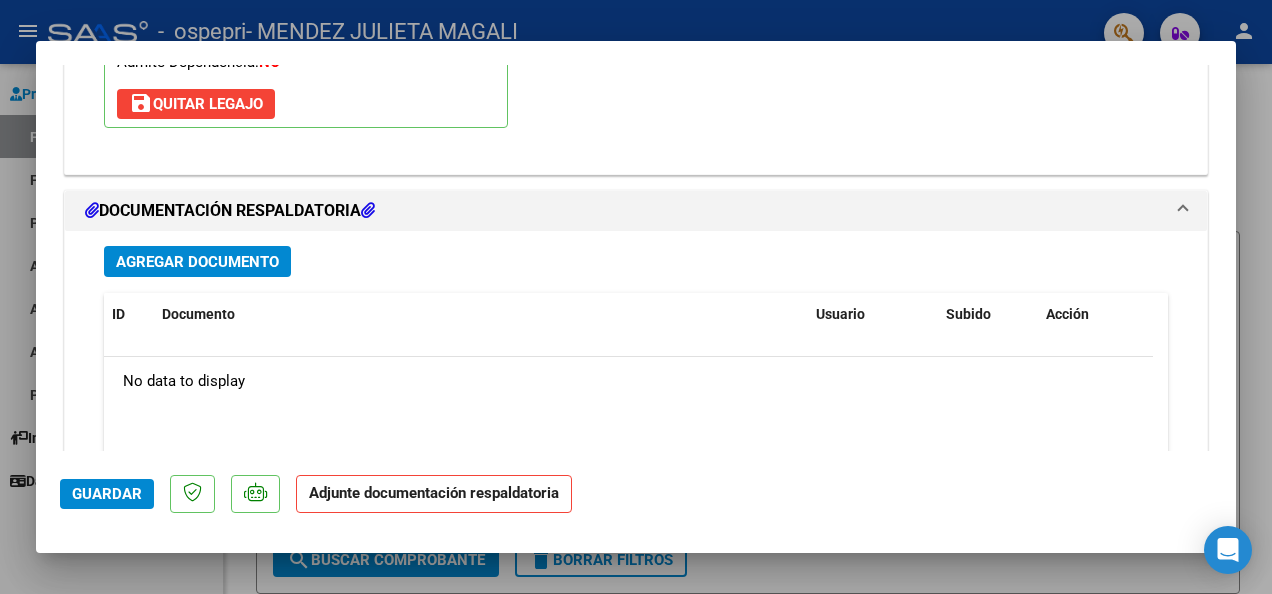 click on "Agregar Documento" at bounding box center [197, 262] 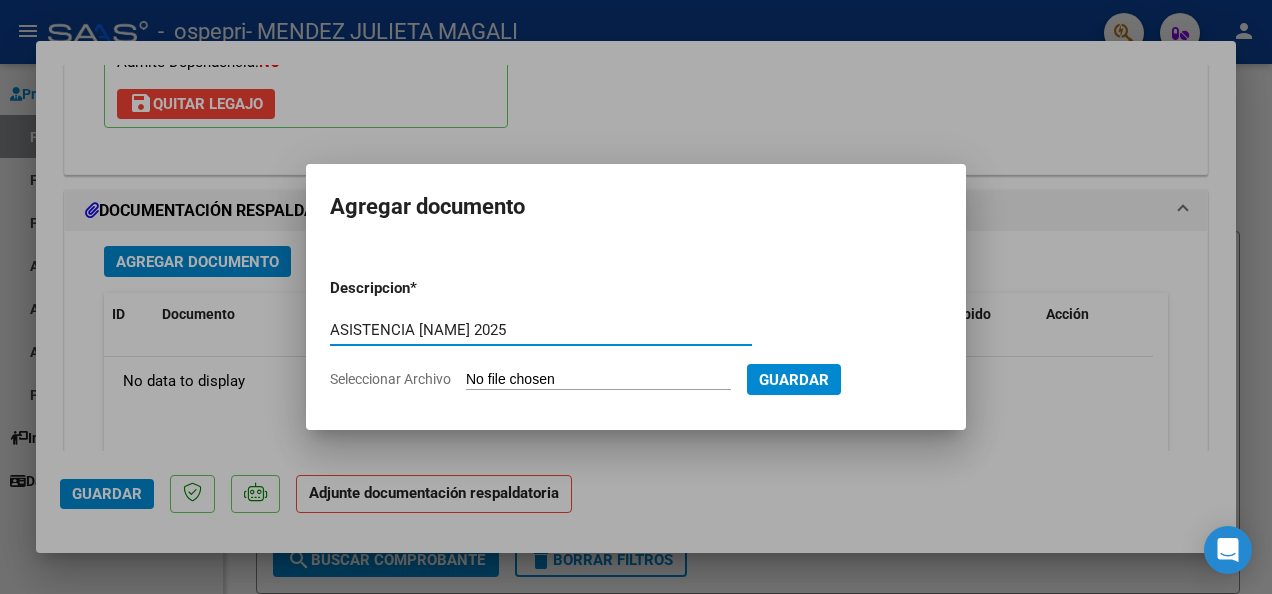 type on "ASISTENCIA [NAME] 2025" 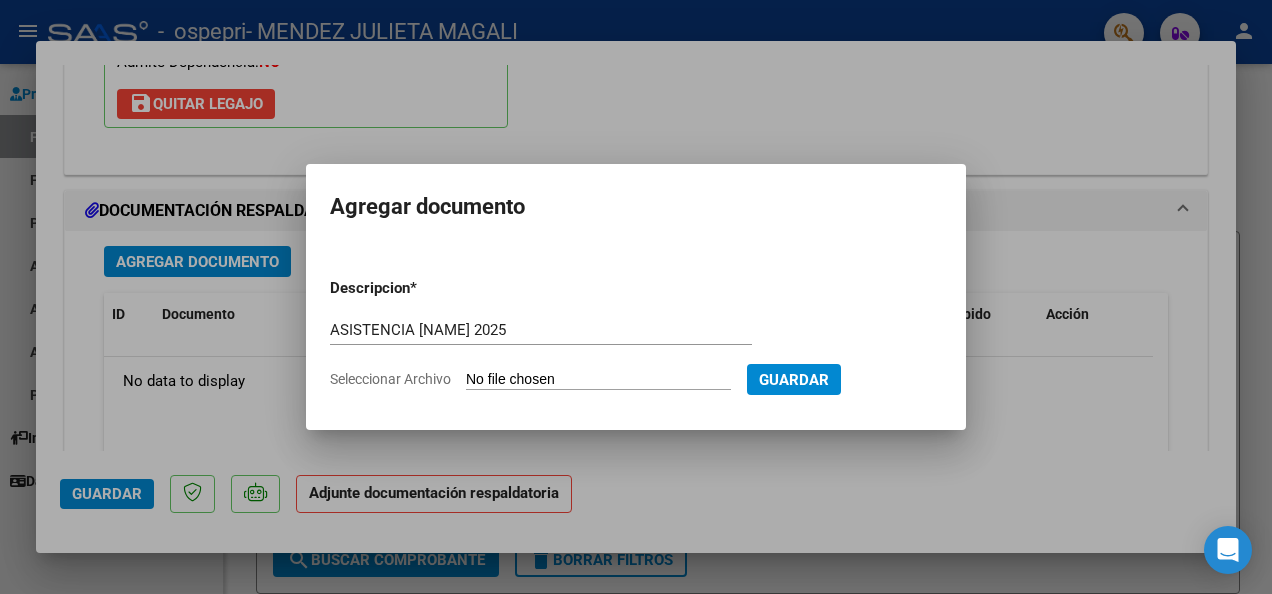 type on "C:\fakepath\asistencia Luisana Mendez Julio 2025.pdf" 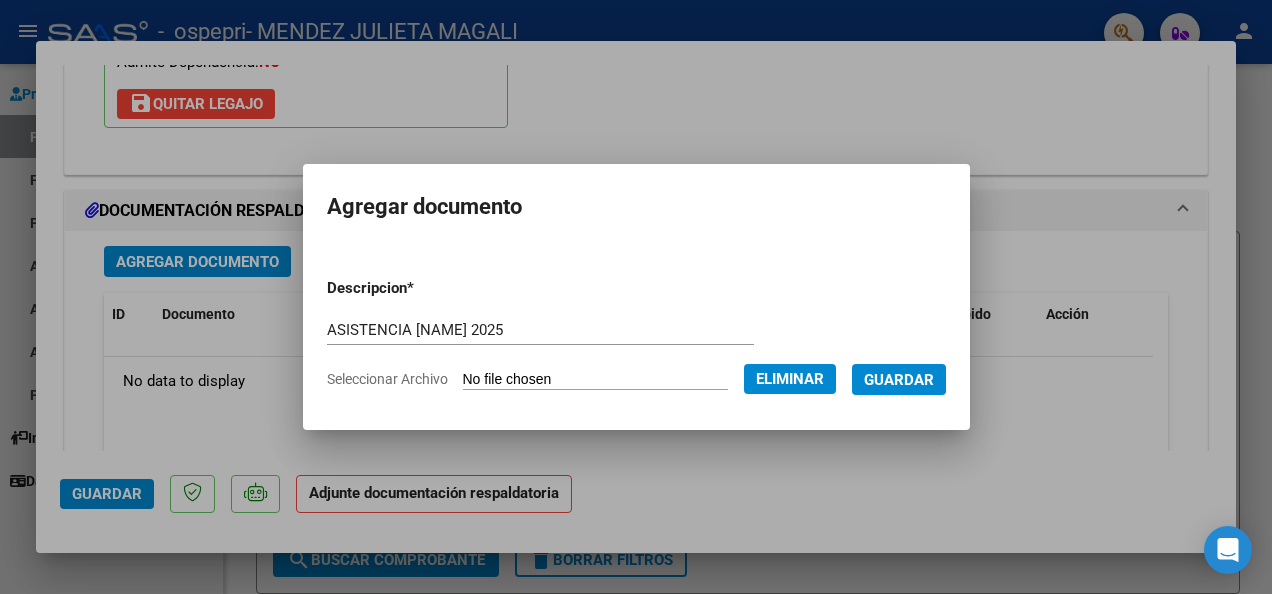 click on "Guardar" at bounding box center (899, 380) 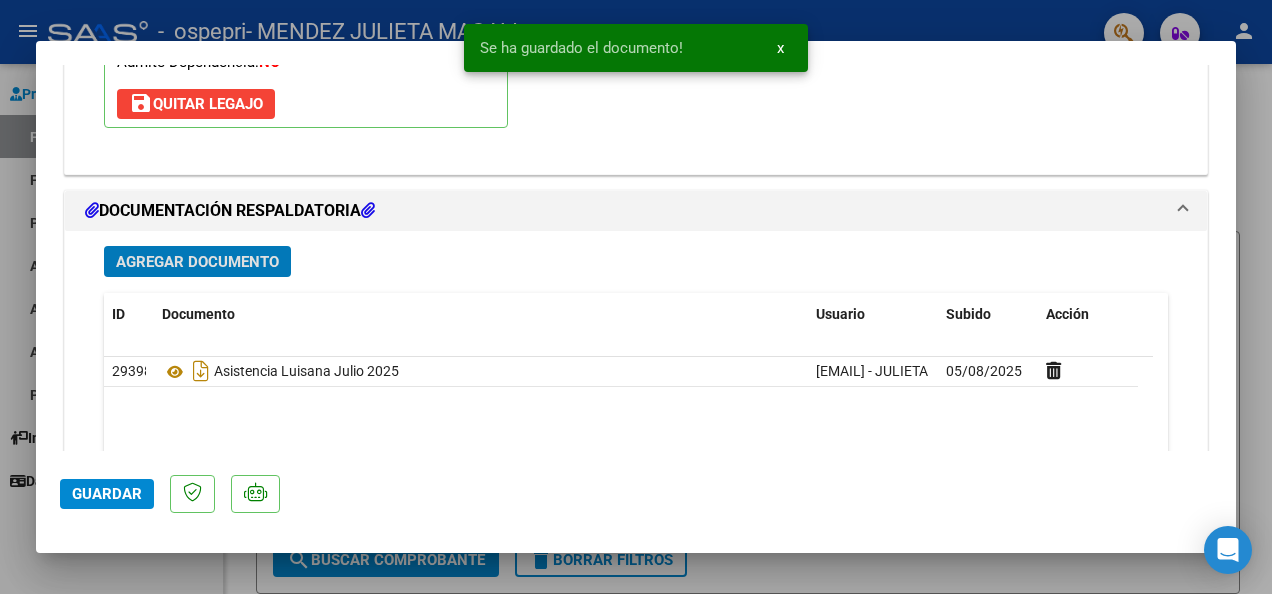 click on "Guardar" 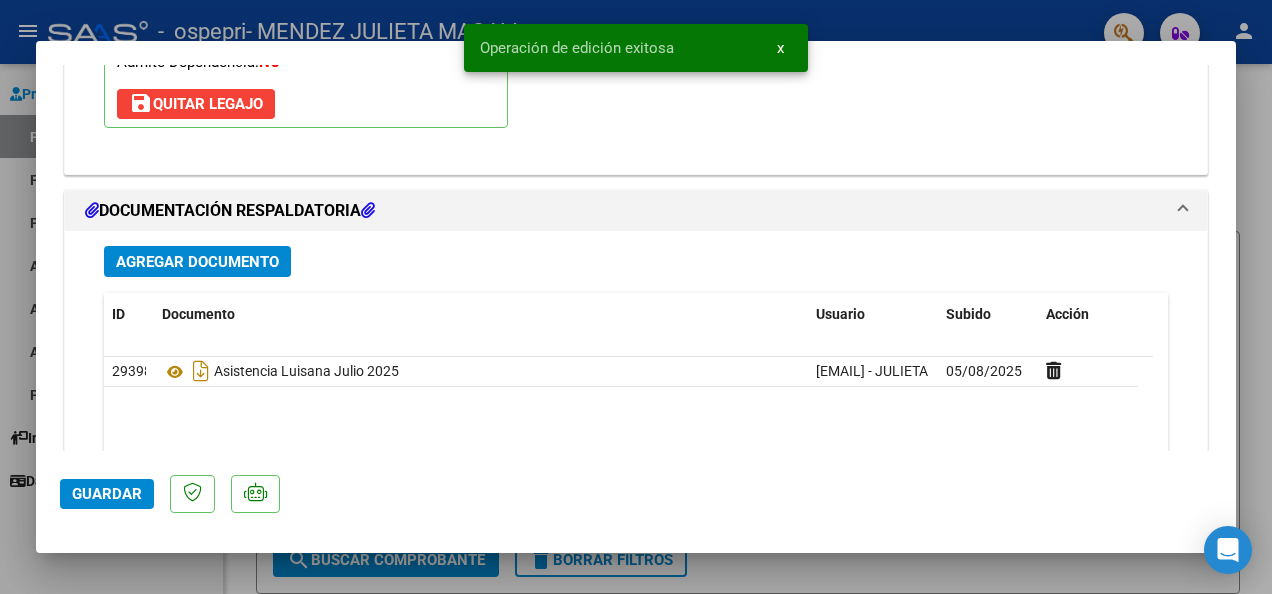 scroll, scrollTop: 1759, scrollLeft: 0, axis: vertical 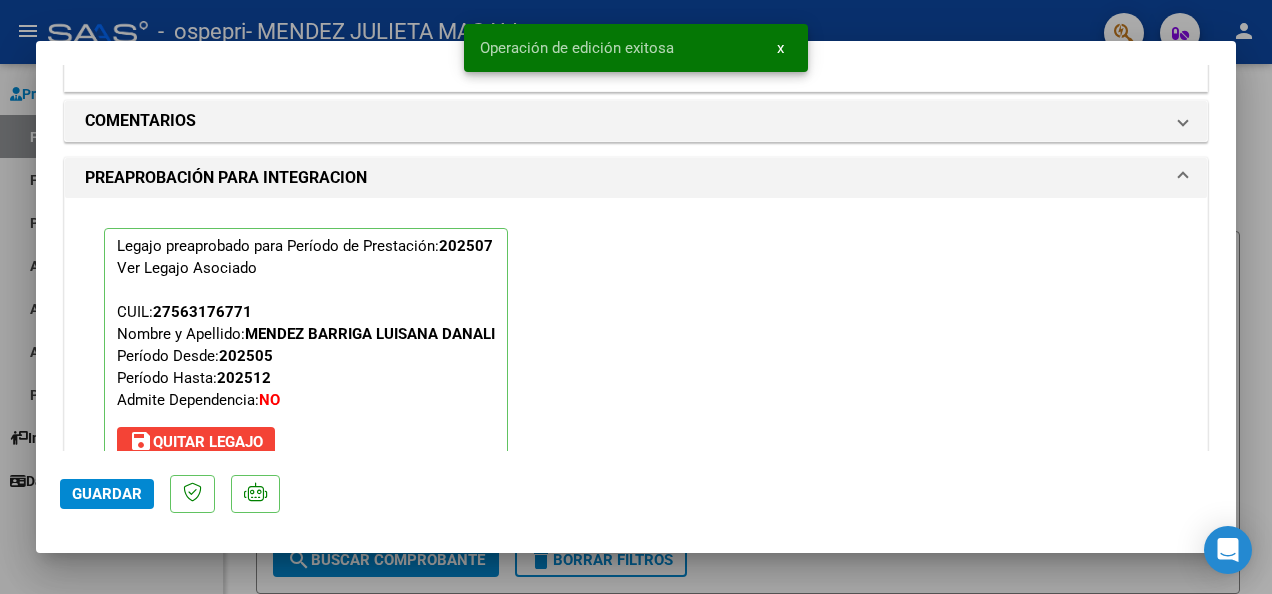 click at bounding box center [636, 297] 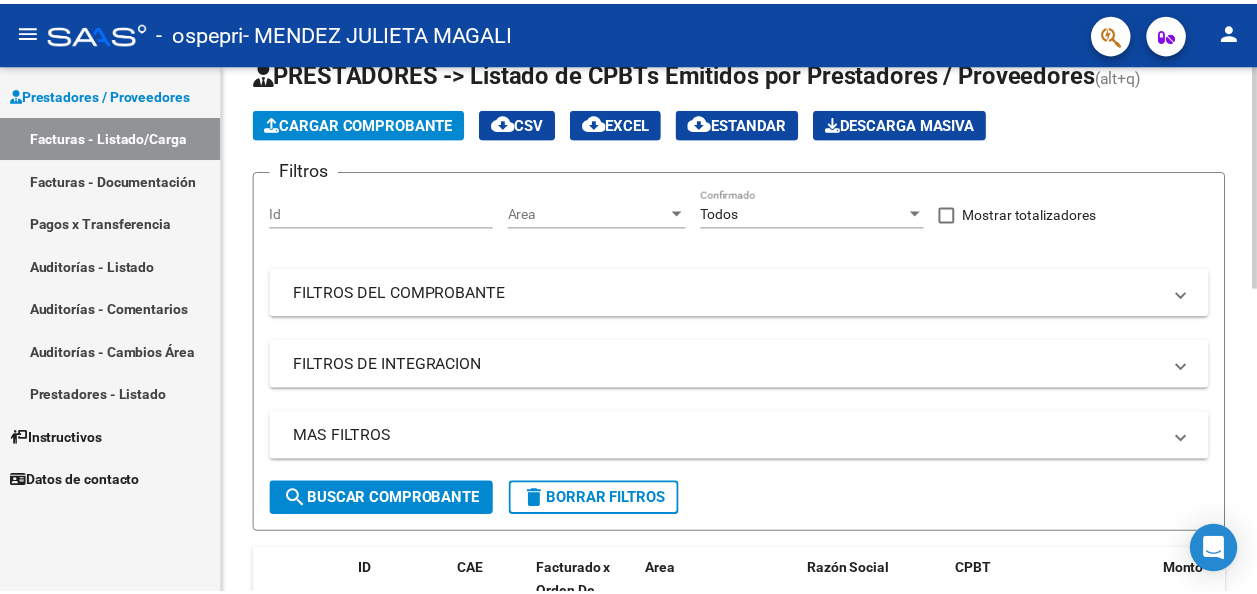scroll, scrollTop: 0, scrollLeft: 0, axis: both 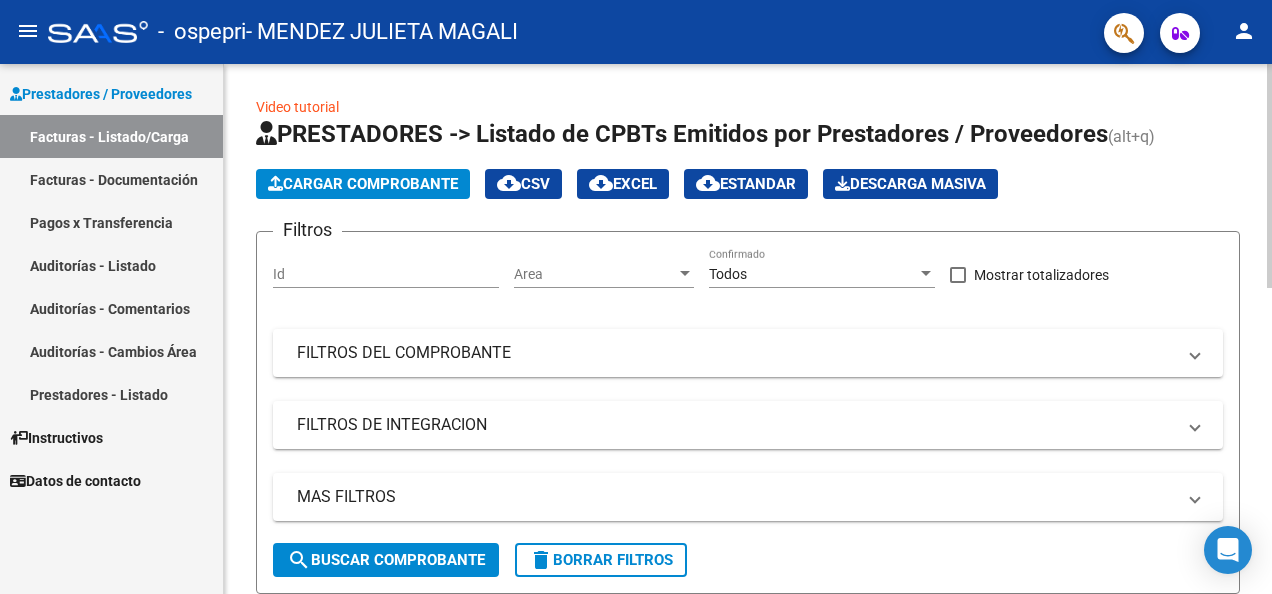 click on "Video tutorial   PRESTADORES -> Listado de CPBTs Emitidos por Prestadores / Proveedores (alt+q)   Cargar Comprobante
cloud_download  CSV  cloud_download  EXCEL  cloud_download  Estandar   Descarga Masiva
Filtros Id Area Area Todos Confirmado   Mostrar totalizadores   FILTROS DEL COMPROBANTE  Comprobante Tipo Comprobante Tipo Start date – End date Fec. Comprobante Desde / Hasta Días Emisión Desde(cant. días) Días Emisión Hasta(cant. días) CUIT / Razón Social Pto. Venta Nro. Comprobante Código SSS CAE Válido CAE Válido Todos Cargado Módulo Hosp. Todos Tiene facturacion Apócrifa Hospital Refes  FILTROS DE INTEGRACION  Período De Prestación Campos del Archivo de Rendición Devuelto x SSS (dr_envio) Todos Rendido x SSS (dr_envio) Tipo de Registro Tipo de Registro Período Presentación Período Presentación Campos del Legajo Asociado (preaprobación) Afiliado Legajo (cuil/nombre) Todos Solo facturas preaprobadas  MAS FILTROS  Todos Con Doc. Respaldatoria Todos Con Trazabilidad Todos – – 0" 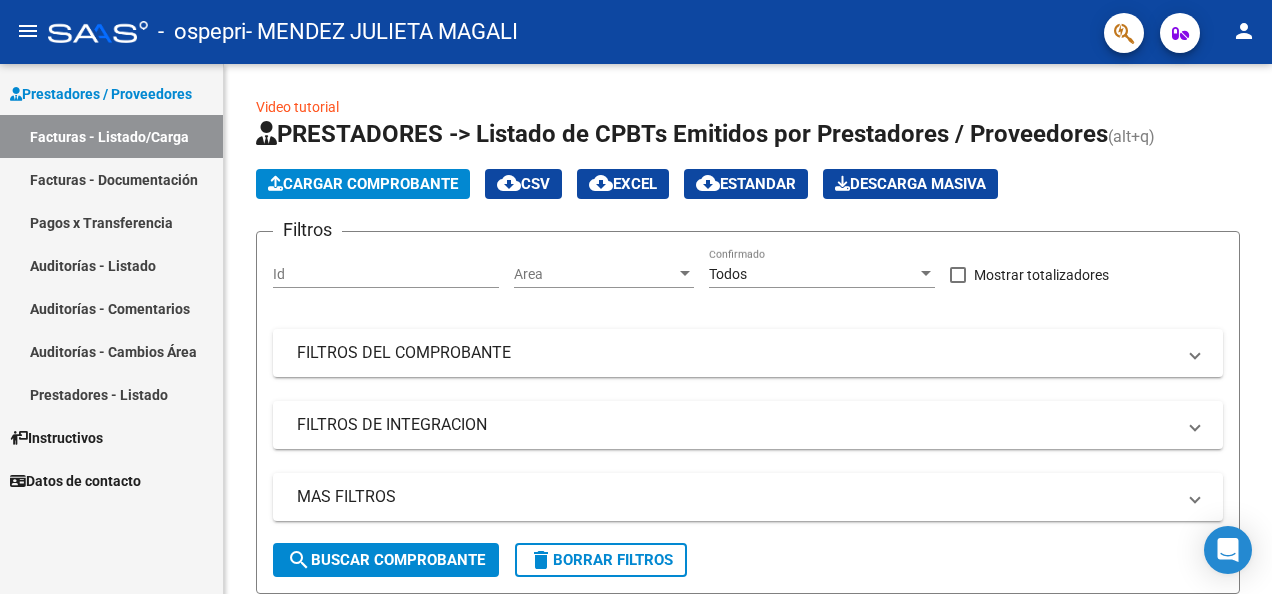 click on "person" 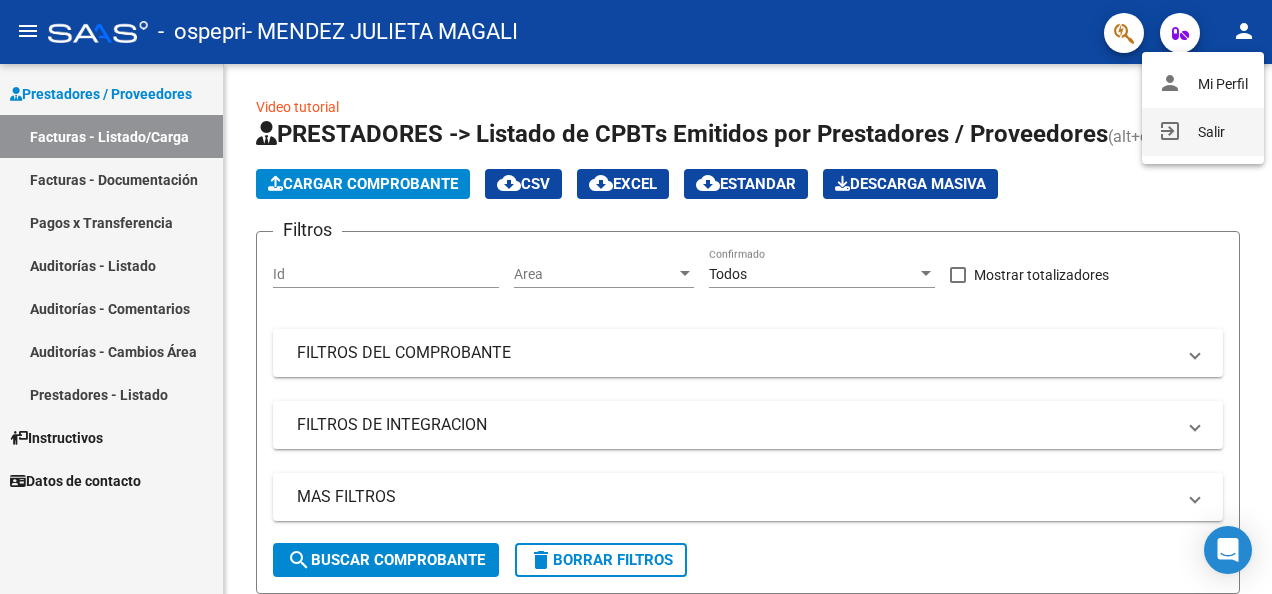 click on "exit_to_app  Salir" at bounding box center [1203, 132] 